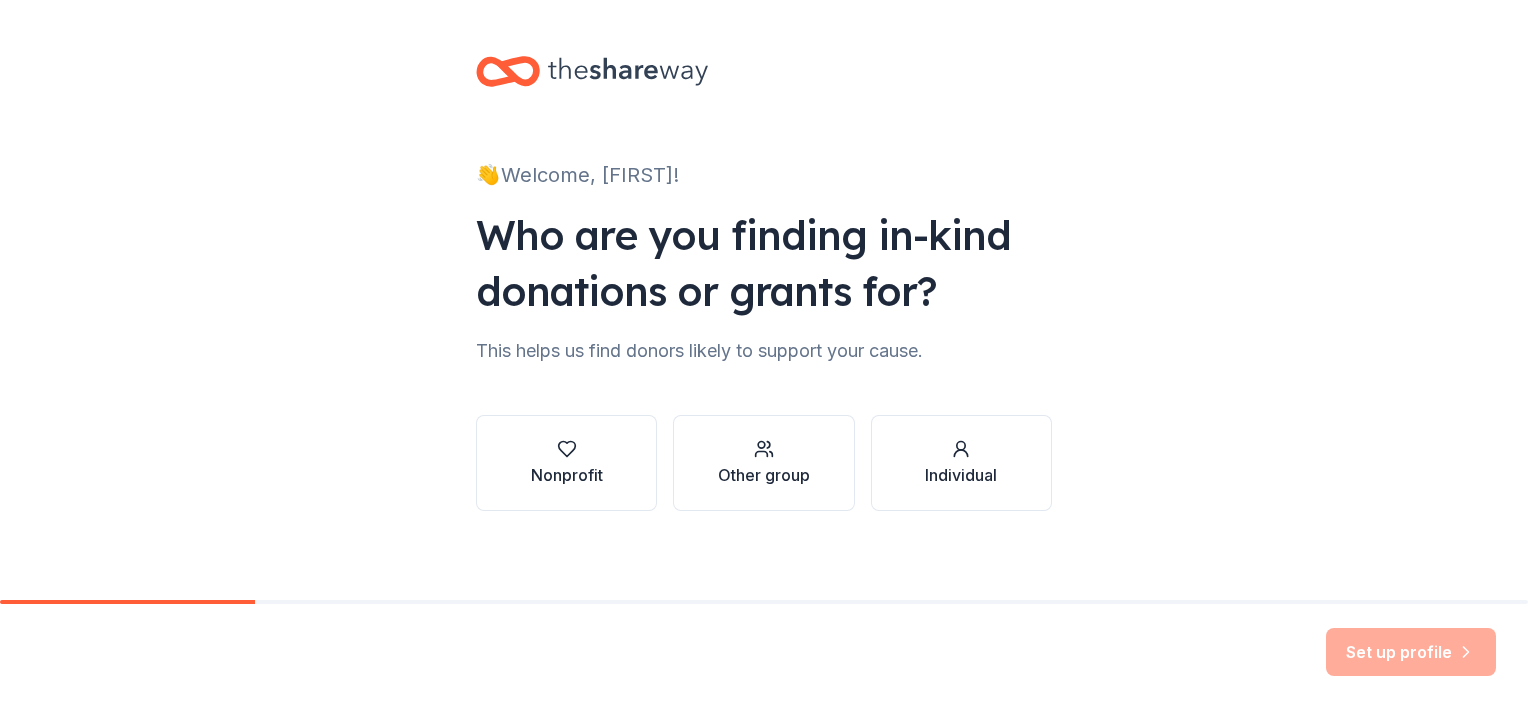 scroll, scrollTop: 0, scrollLeft: 0, axis: both 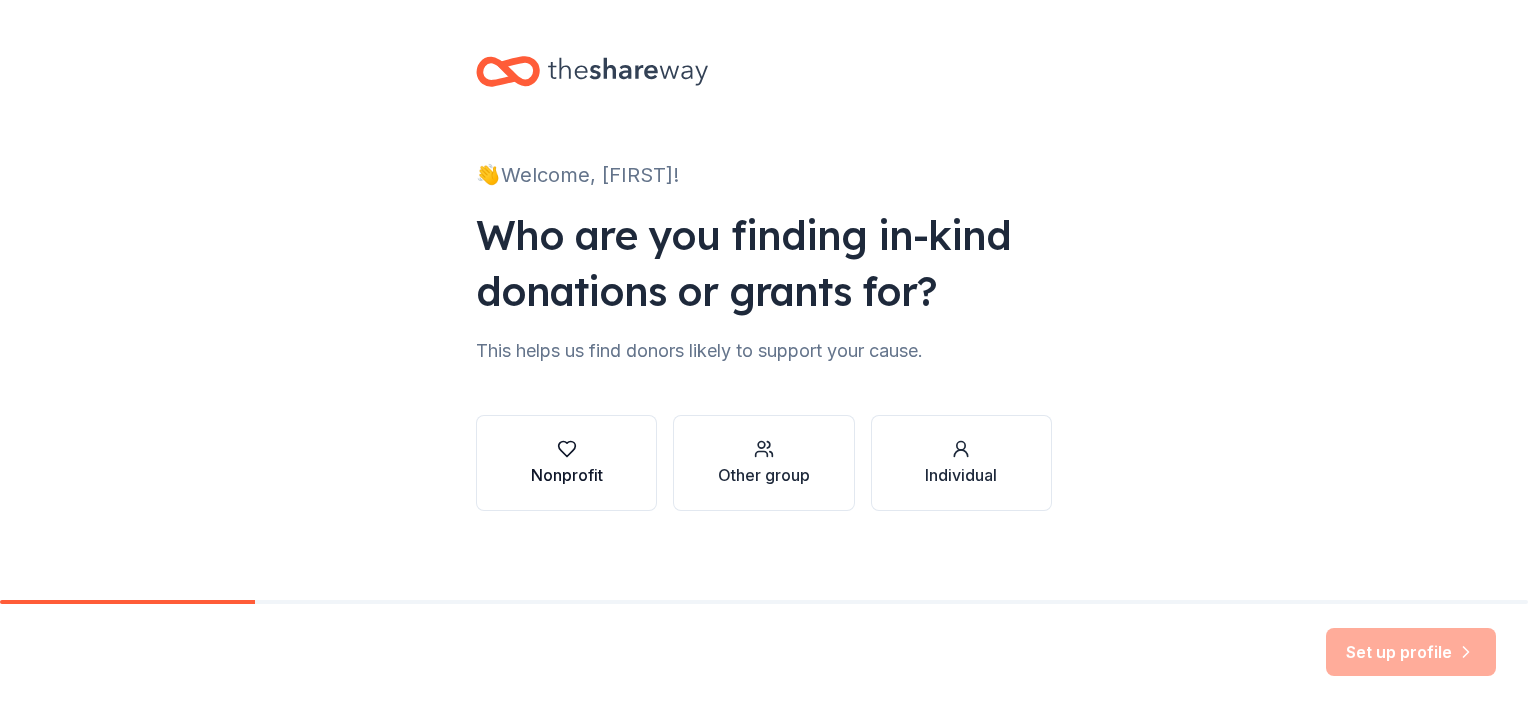 click on "Nonprofit" at bounding box center (567, 463) 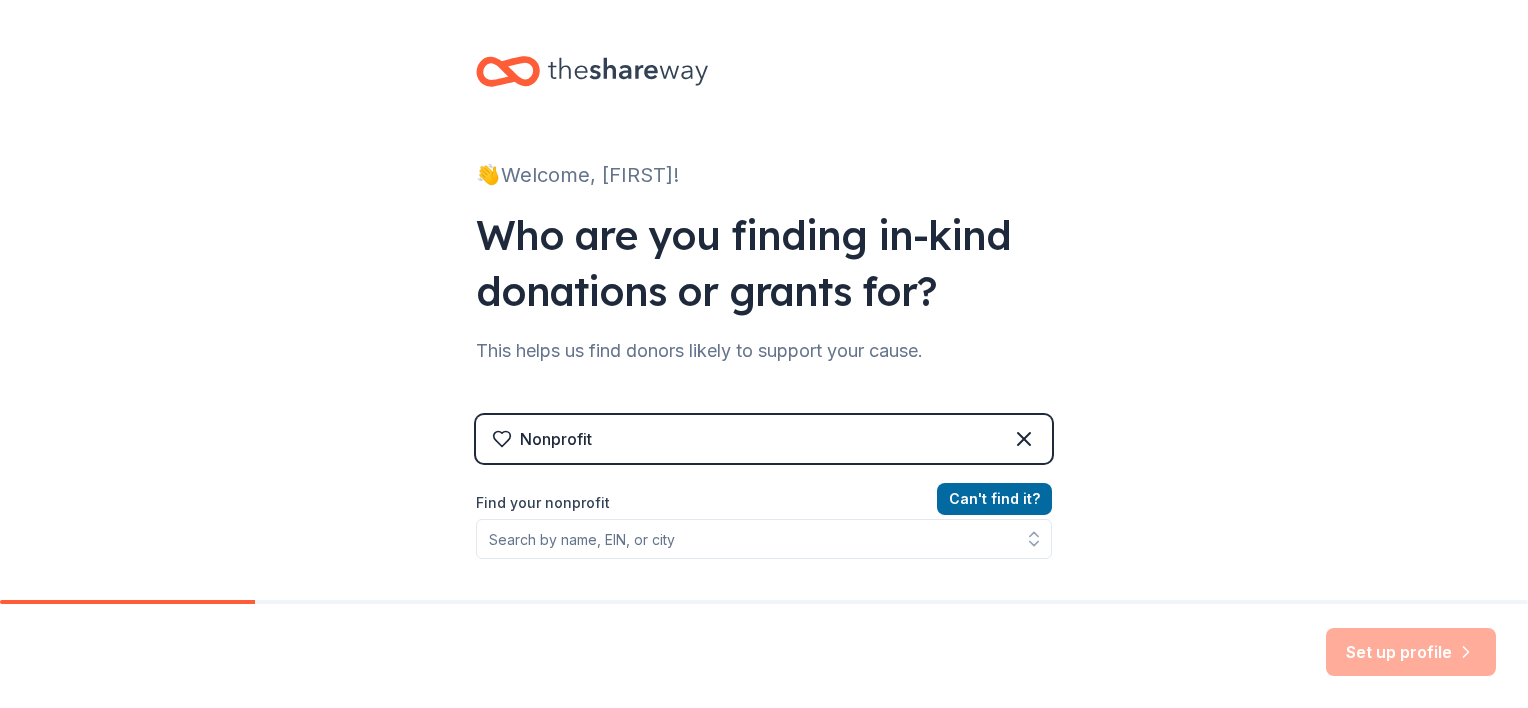 click on "Nonprofit" at bounding box center [556, 439] 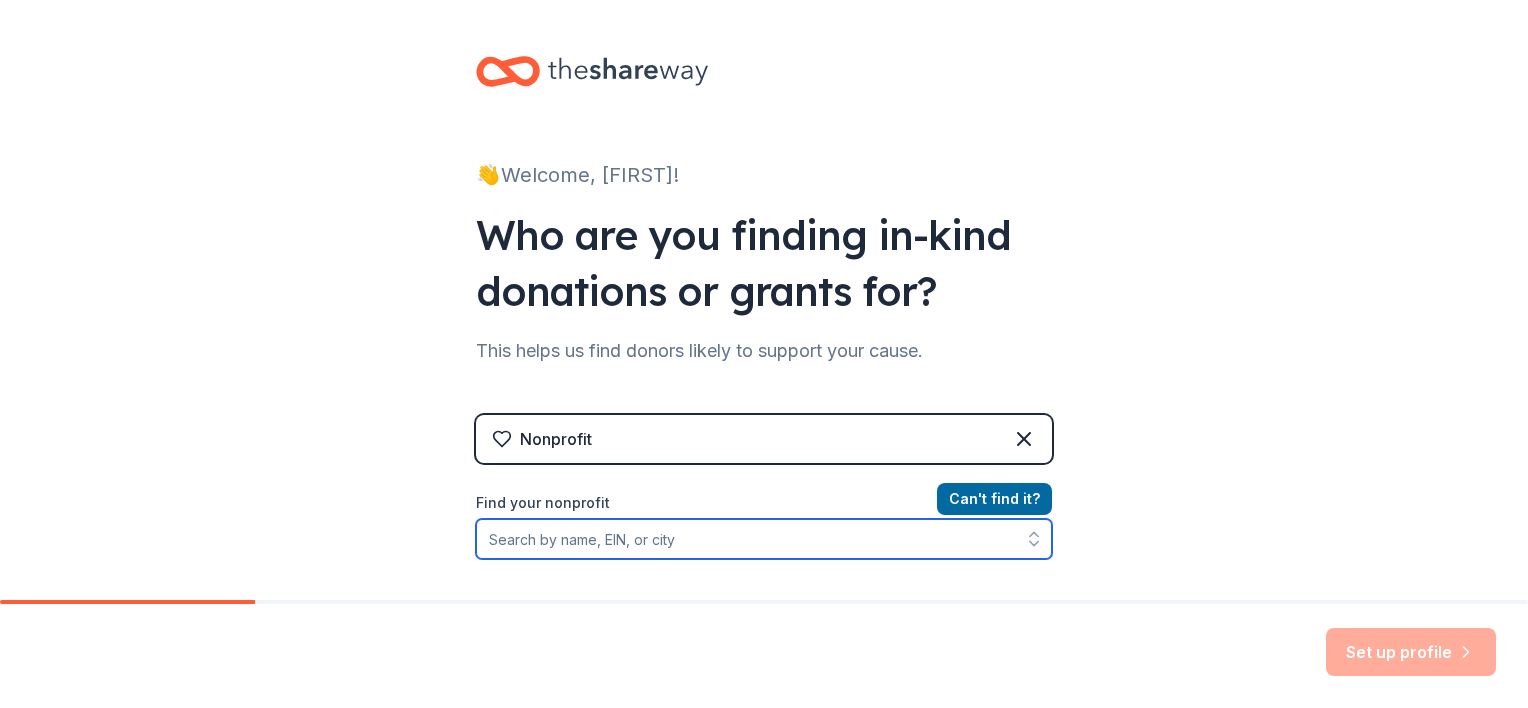 click on "Find your nonprofit" at bounding box center [764, 539] 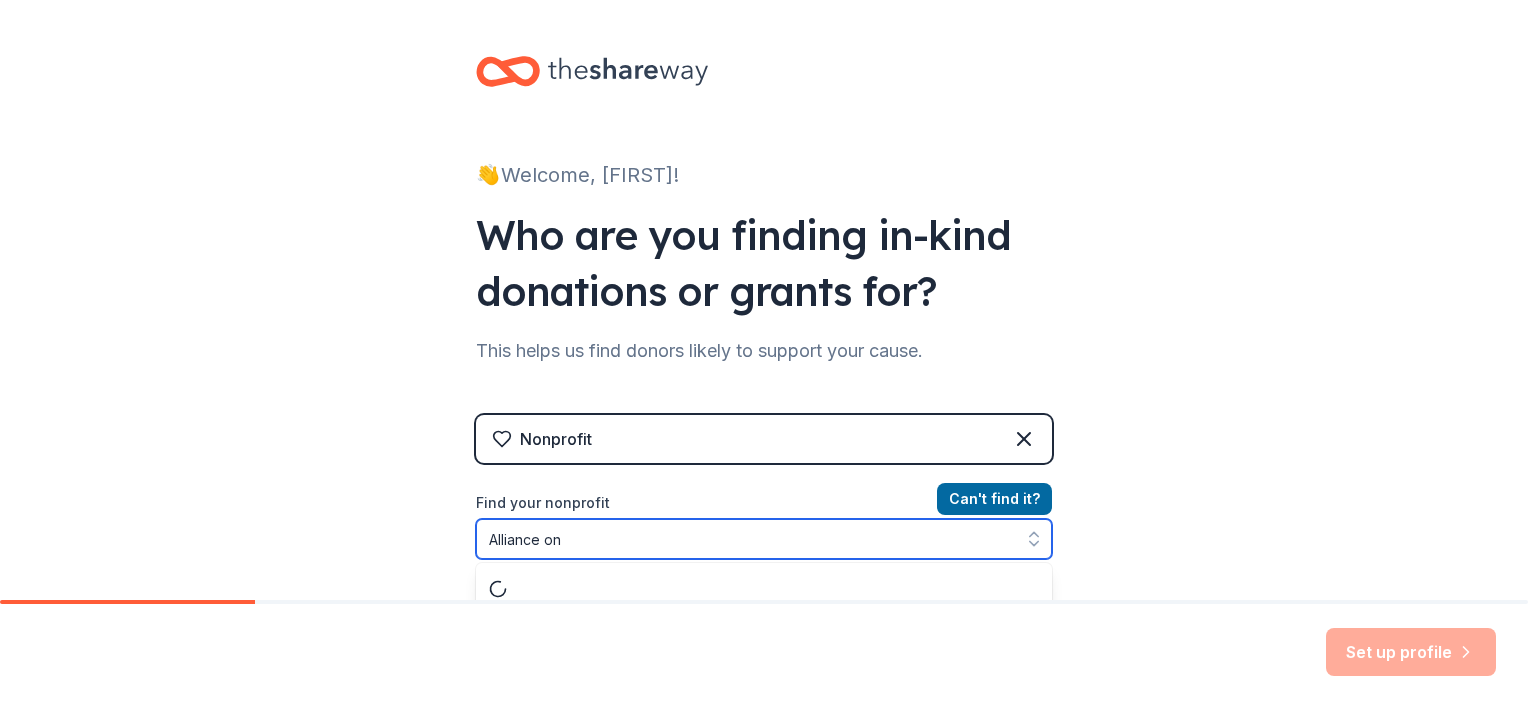 scroll, scrollTop: 59, scrollLeft: 0, axis: vertical 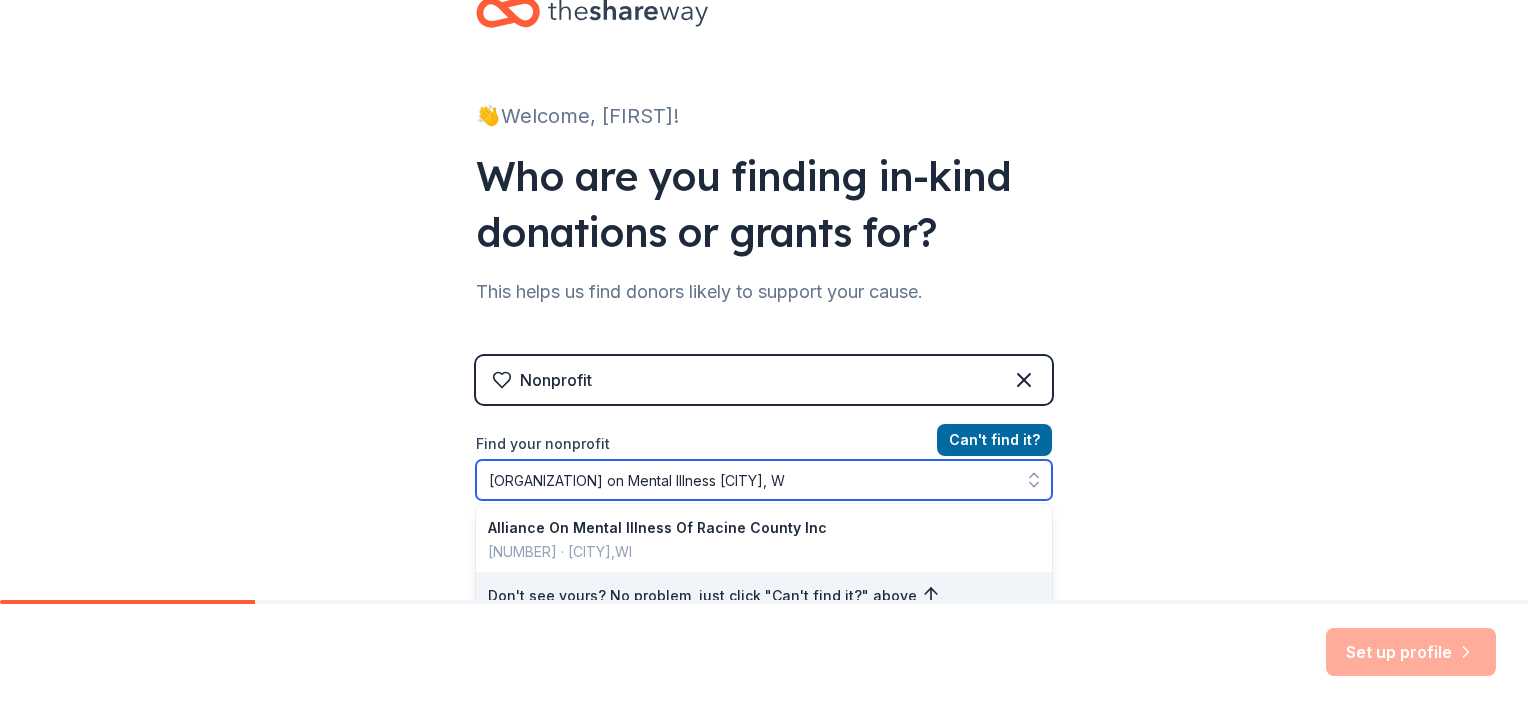 type on "[ORGANIZATION] on Mental Illness [CITY], [STATE]" 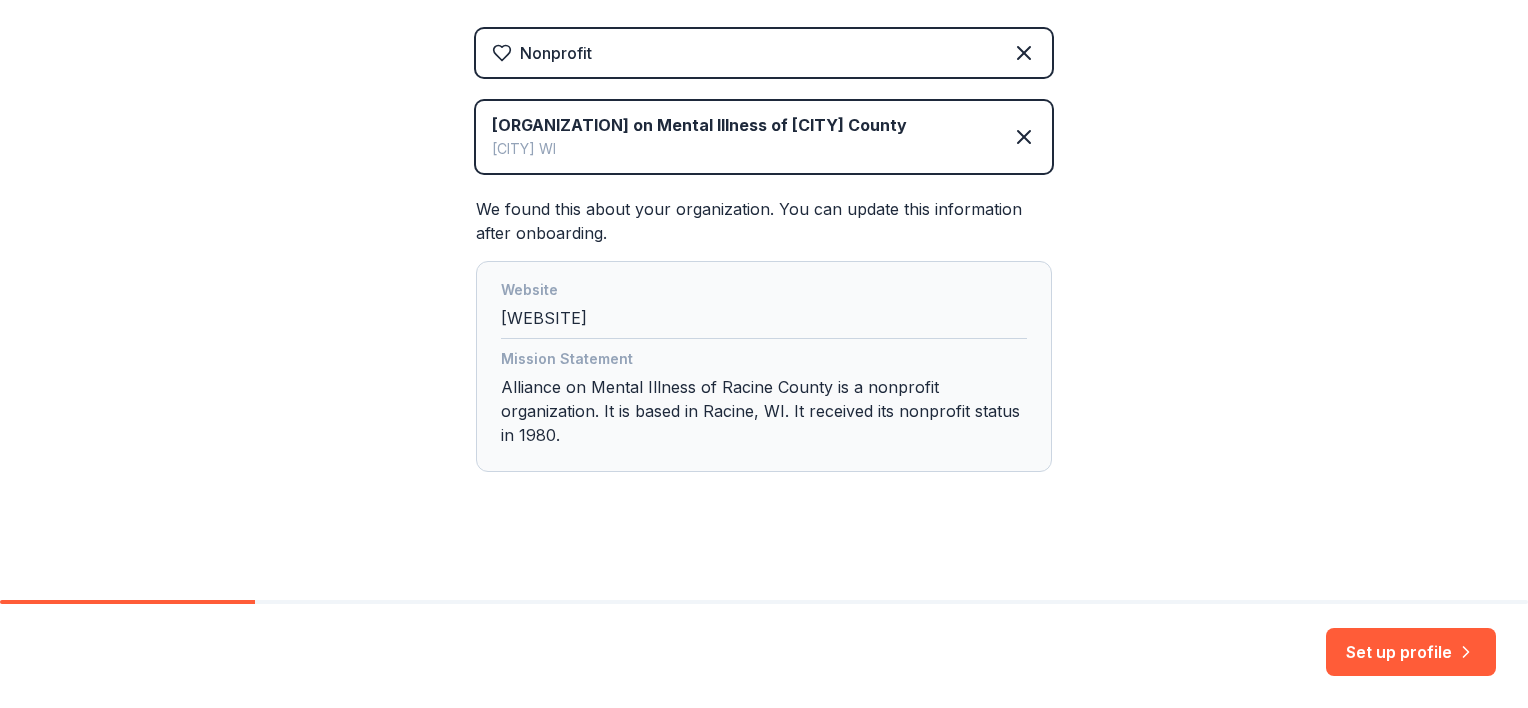 scroll, scrollTop: 393, scrollLeft: 0, axis: vertical 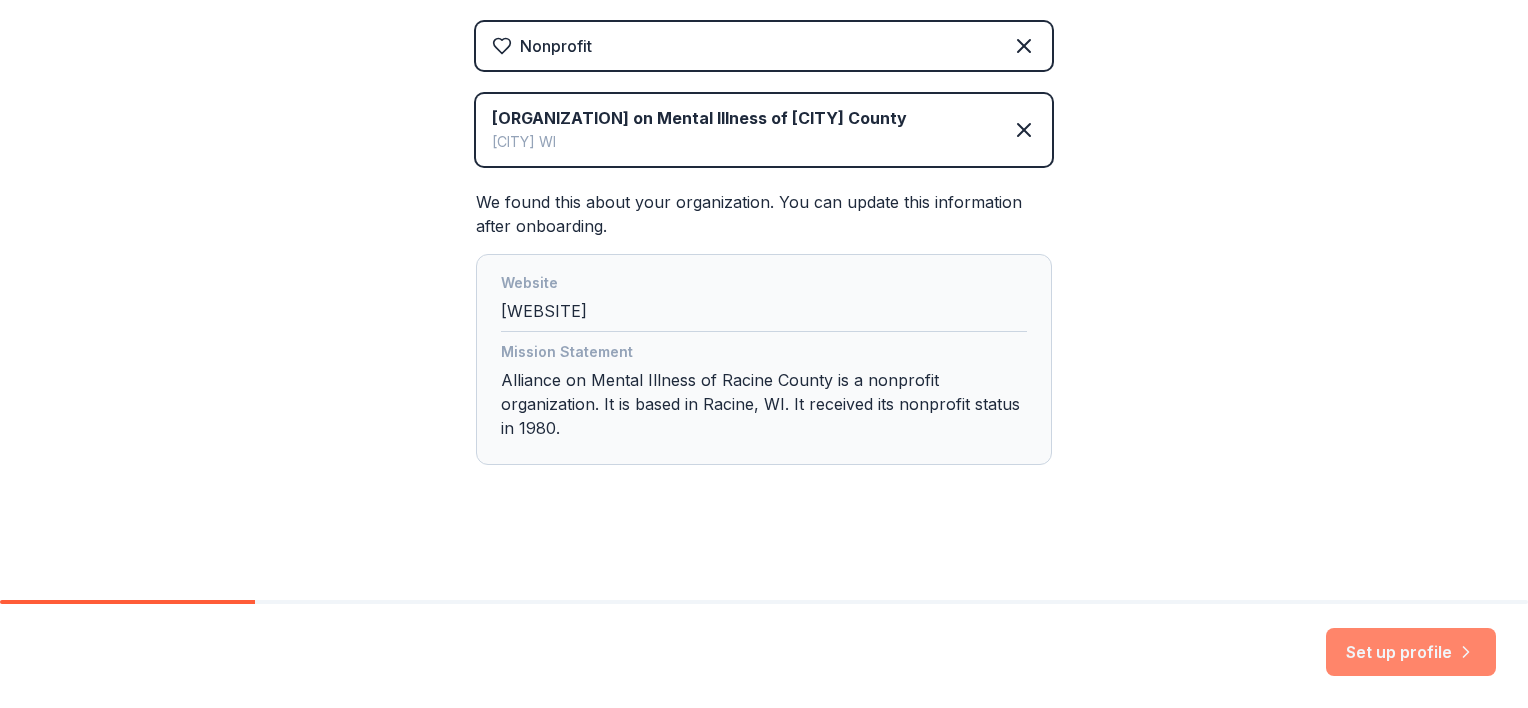 click on "Set up profile" at bounding box center (1411, 652) 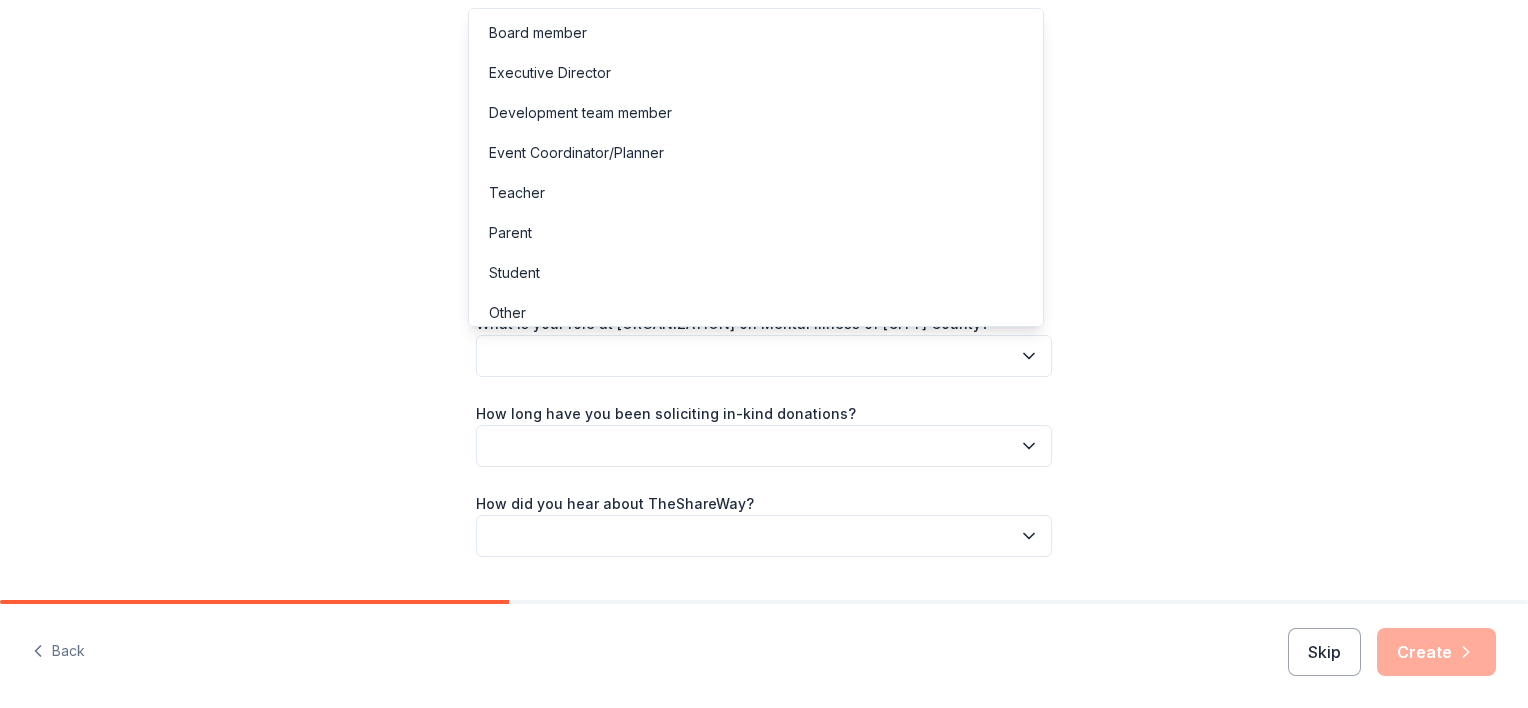 click at bounding box center [764, 356] 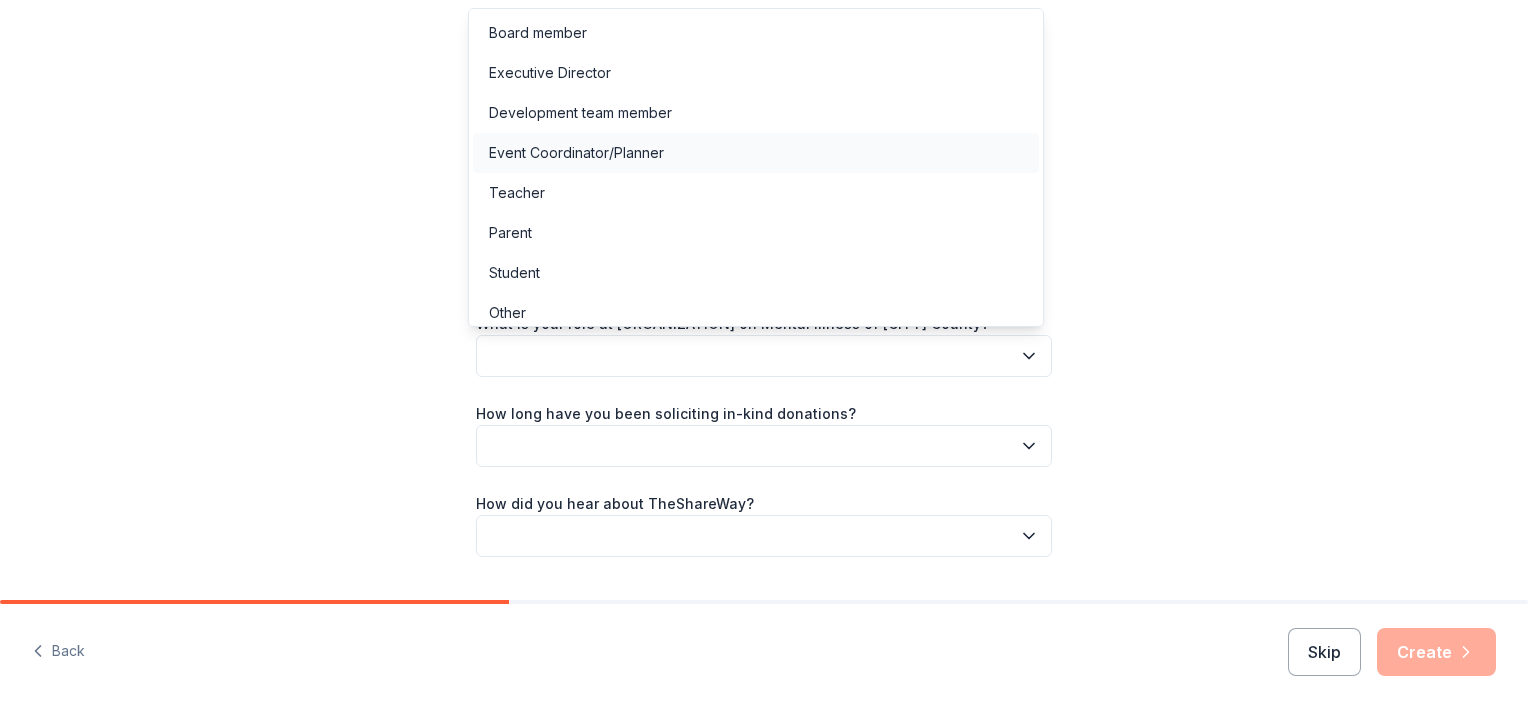 click on "Event Coordinator/Planner" at bounding box center (576, 153) 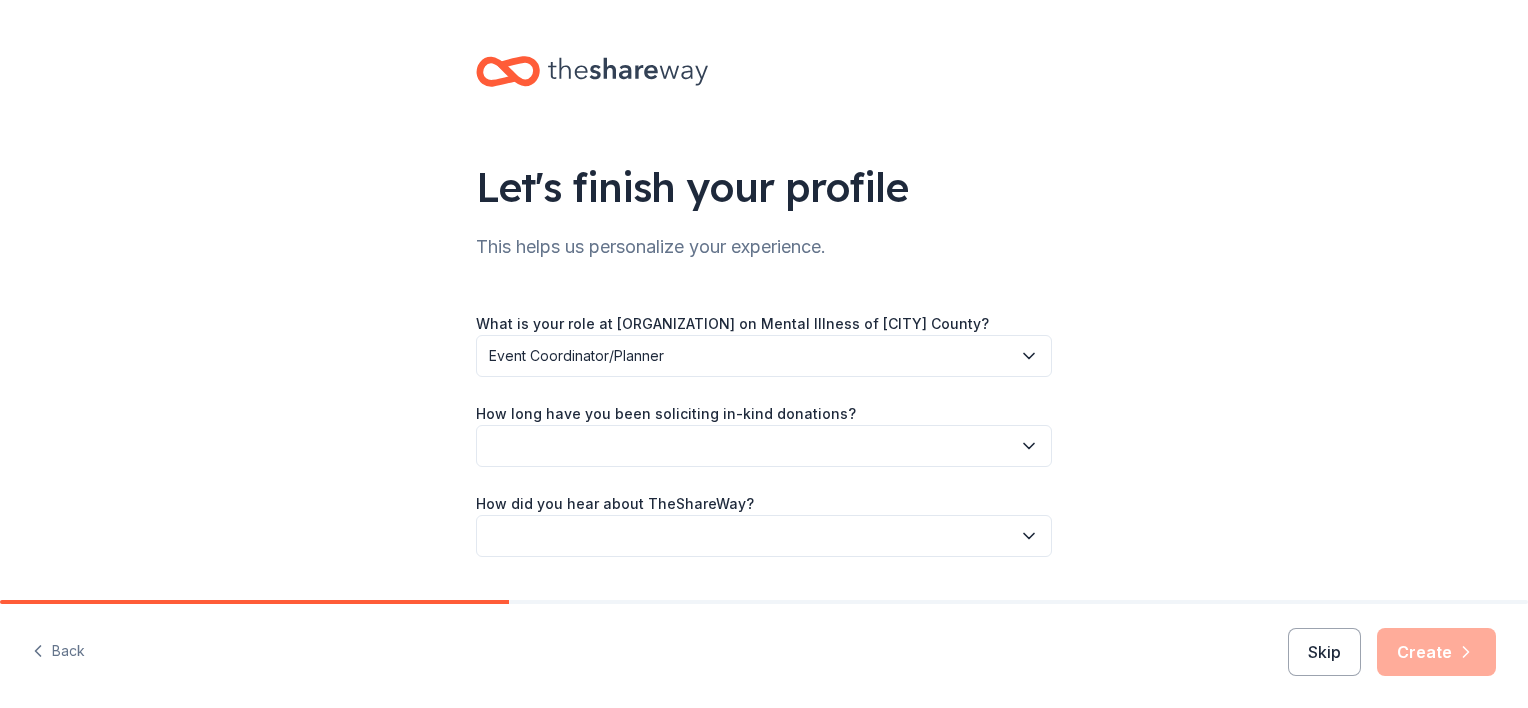 click 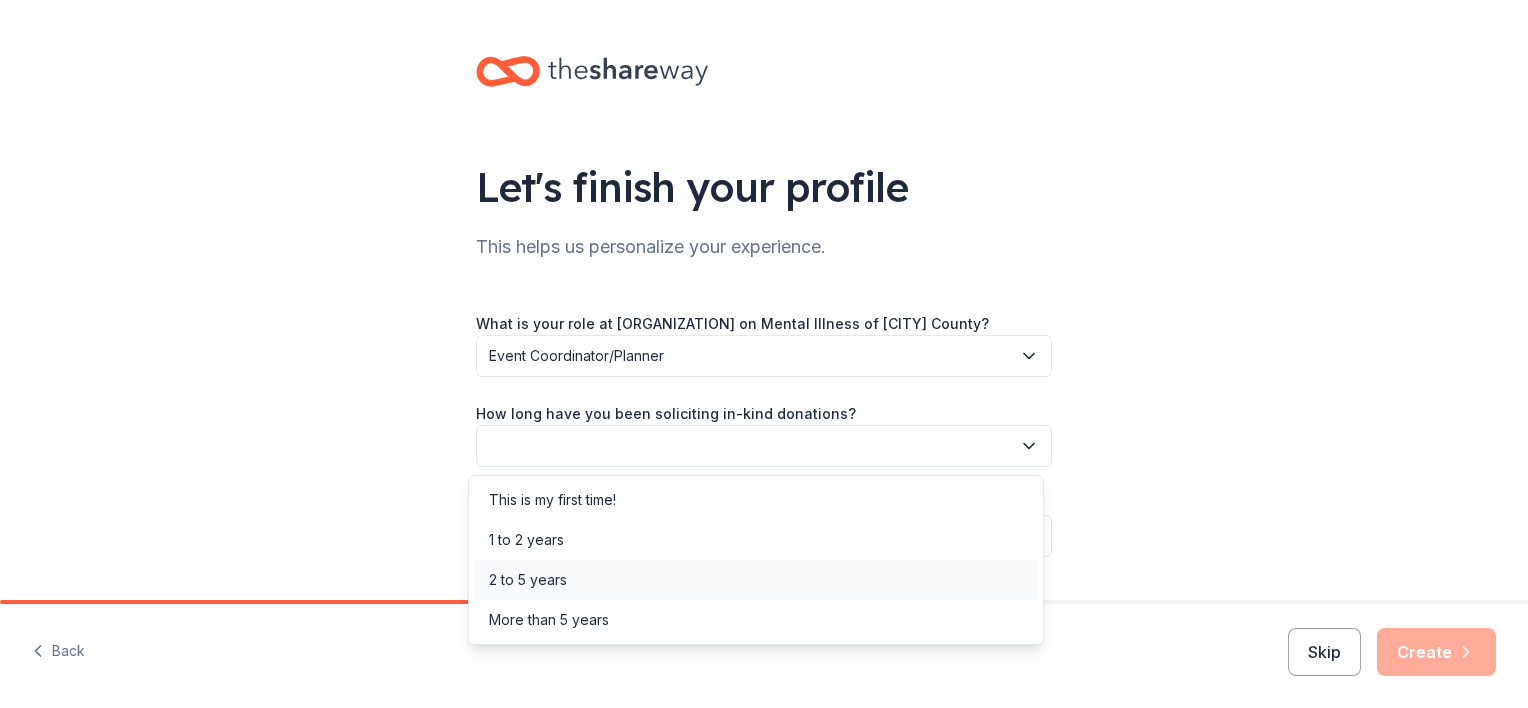click on "2 to 5 years" at bounding box center [528, 580] 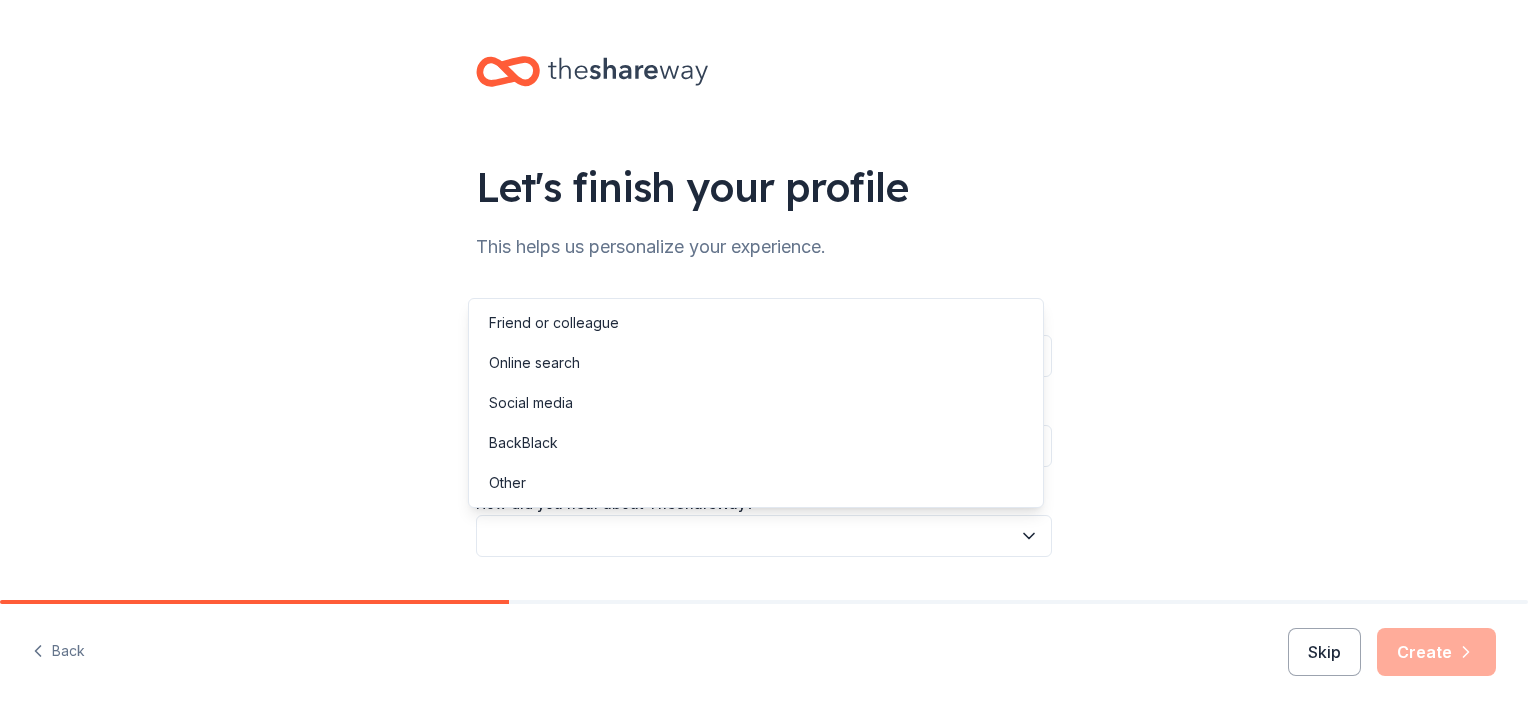 click at bounding box center [764, 536] 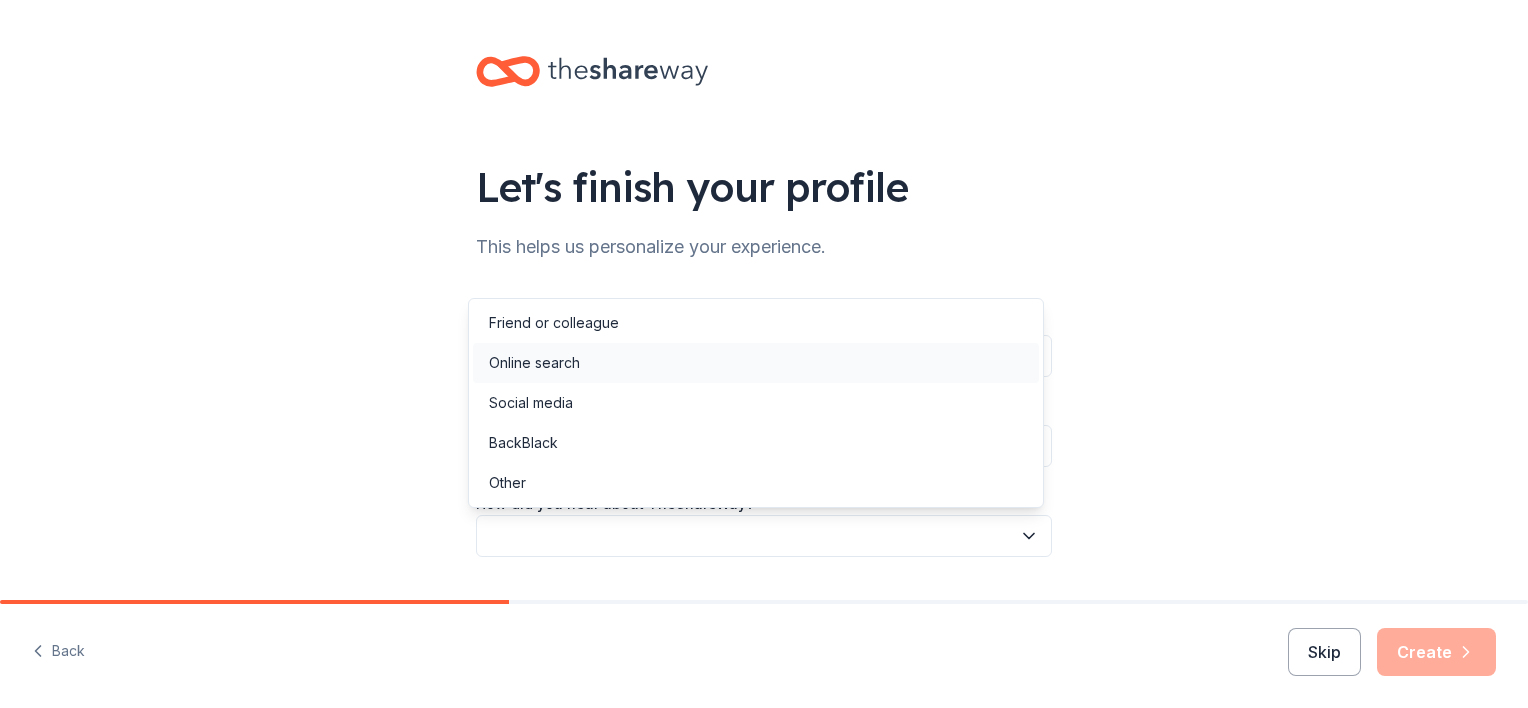 click on "Online search" at bounding box center [534, 363] 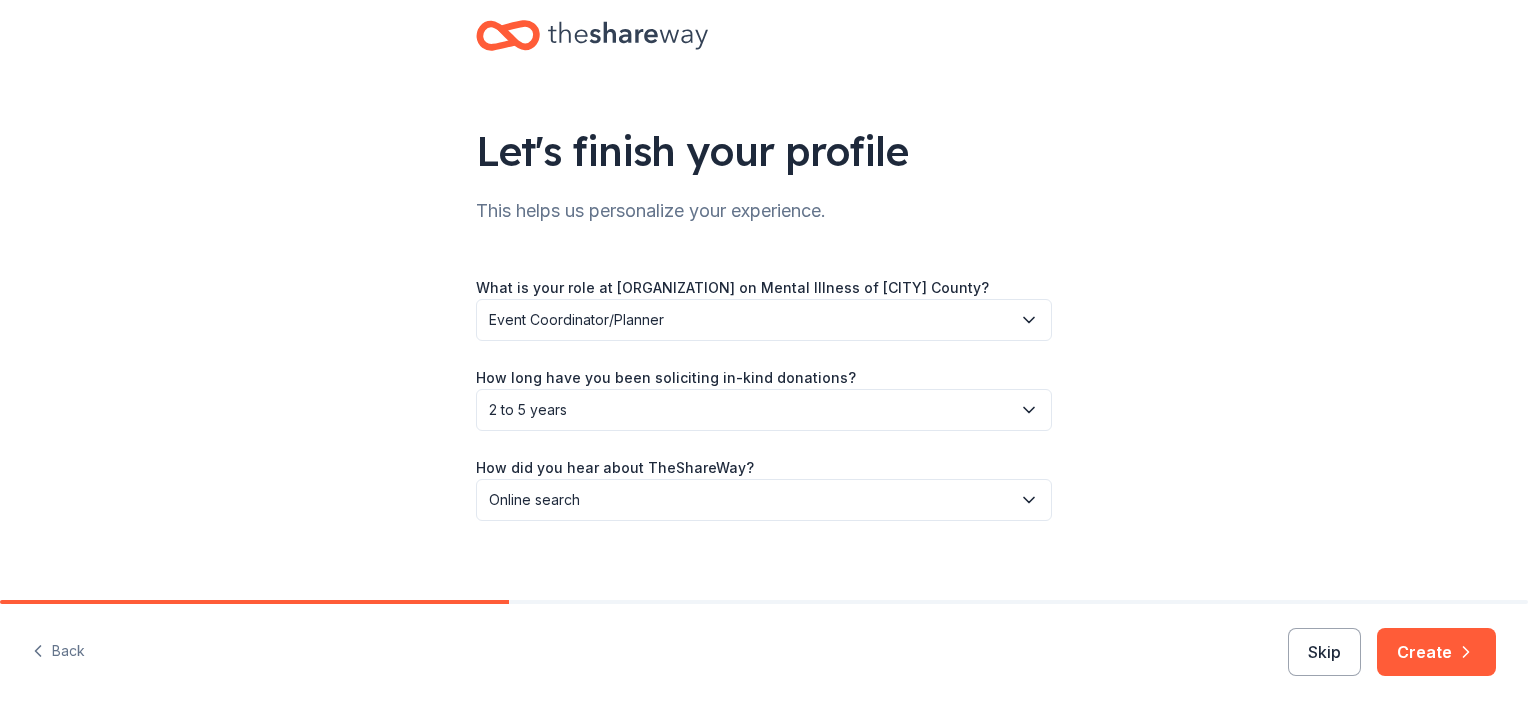 scroll, scrollTop: 52, scrollLeft: 0, axis: vertical 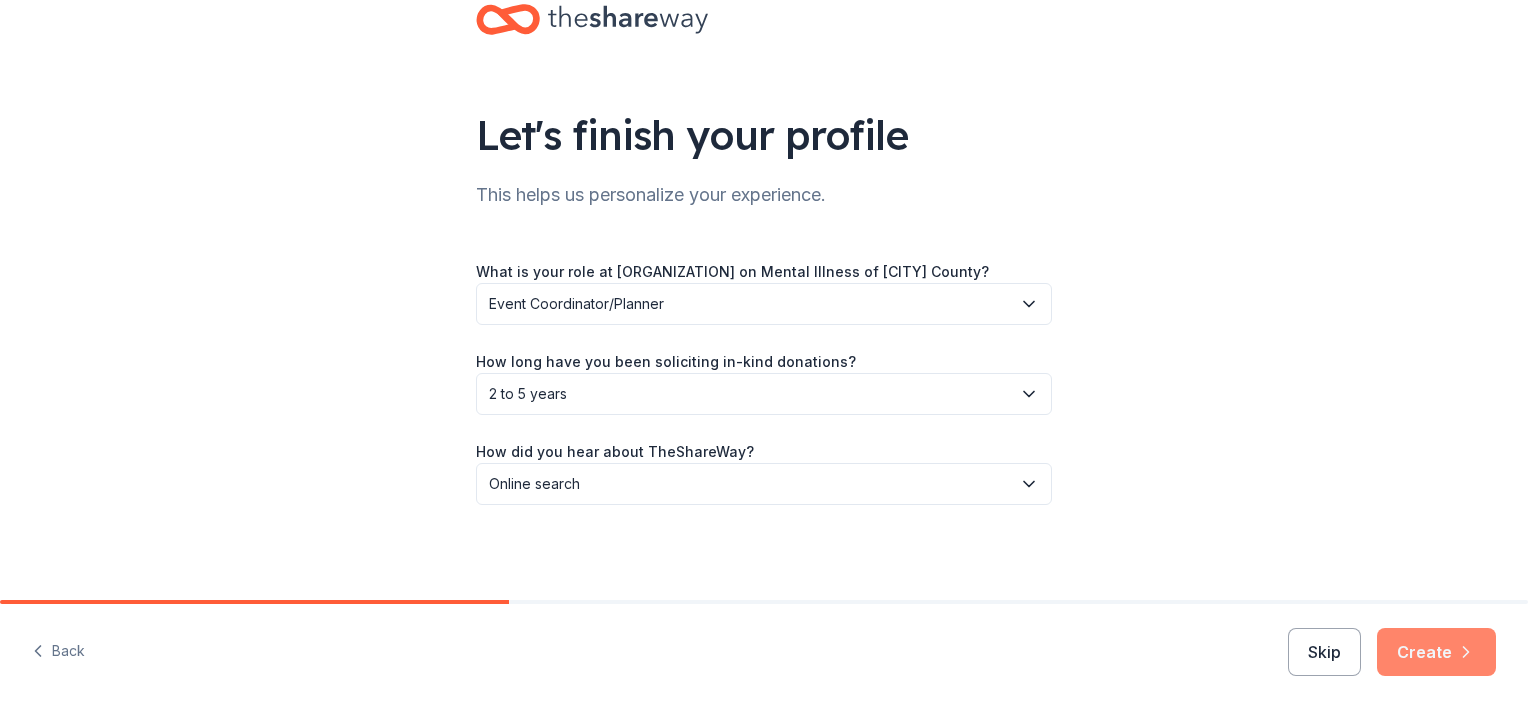 click on "Create" at bounding box center [1436, 652] 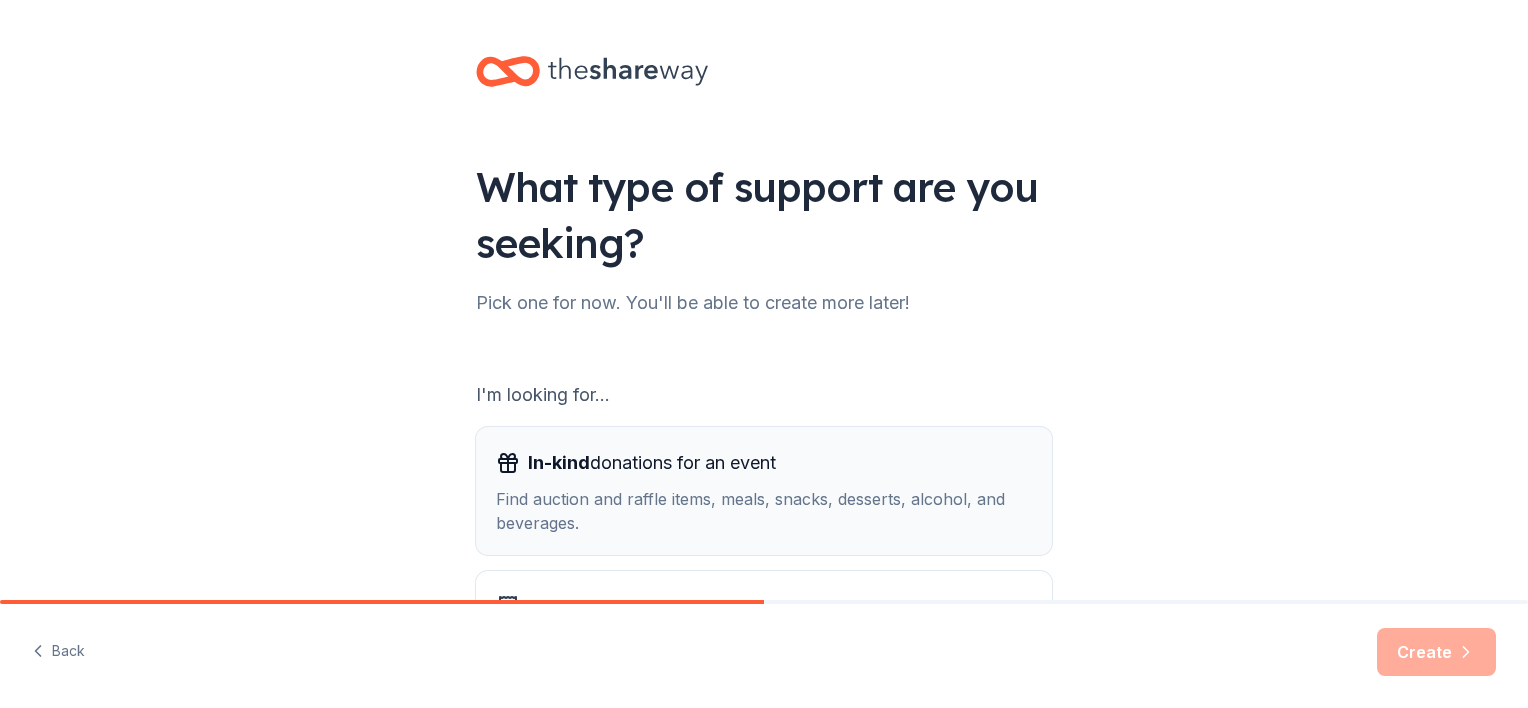 click on "Find auction and raffle items, meals, snacks, desserts, alcohol, and beverages." at bounding box center [764, 511] 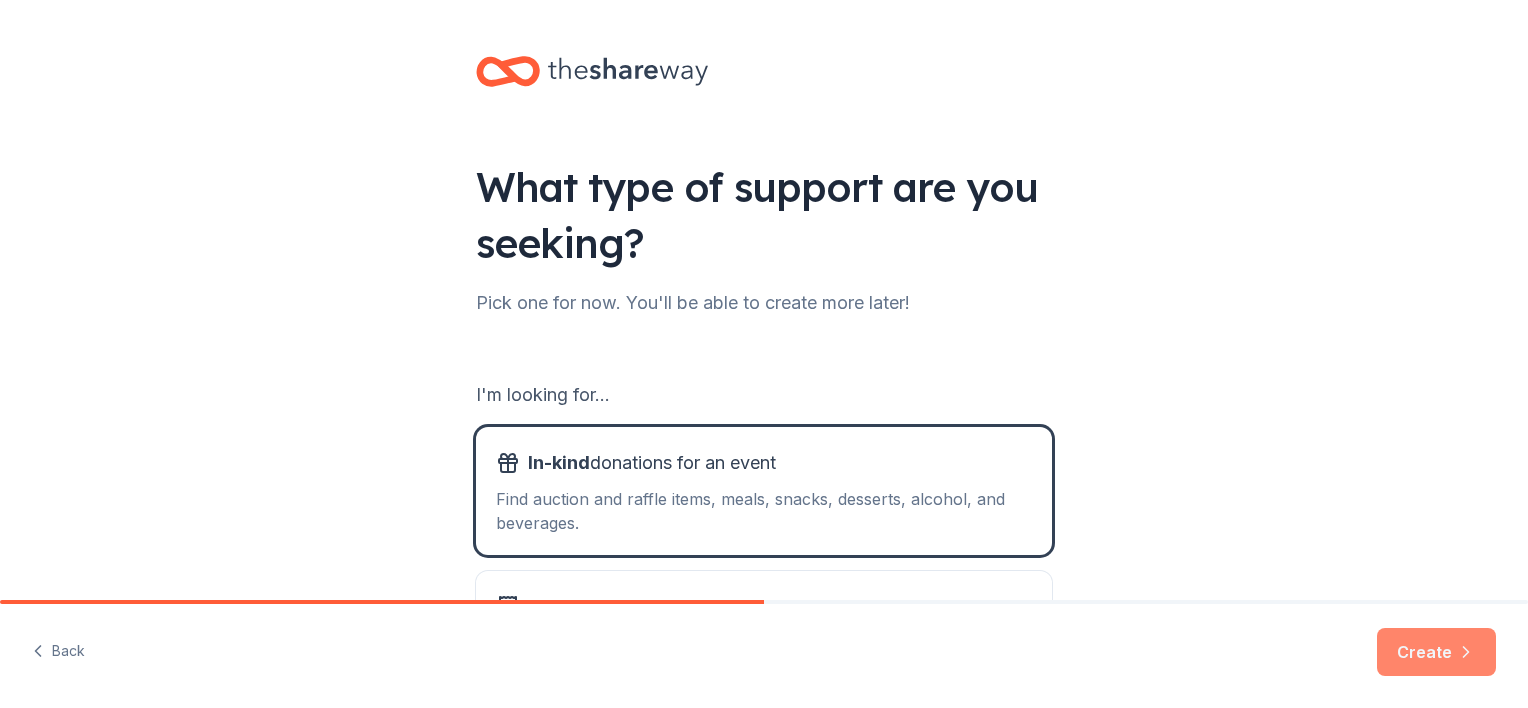 click on "Create" at bounding box center (1436, 652) 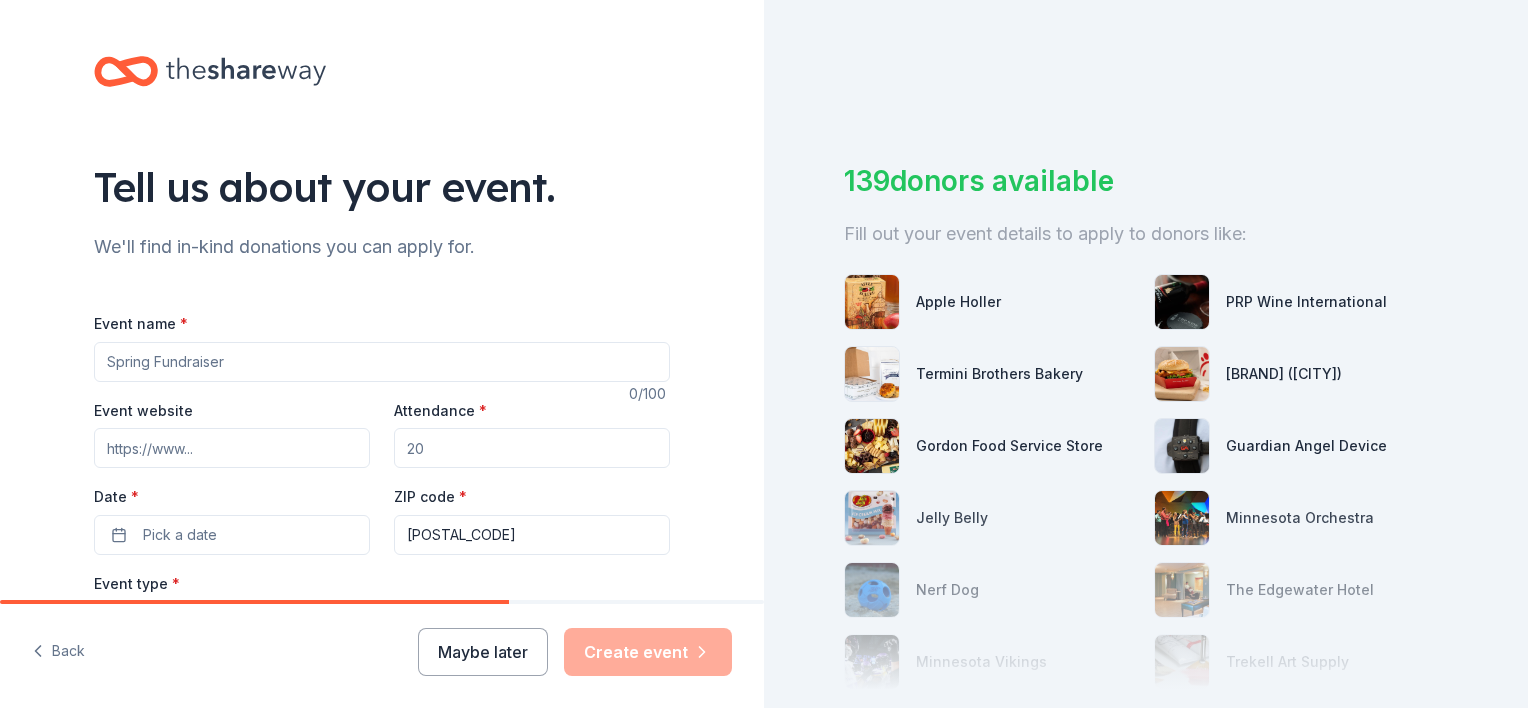 click on "Event name *" at bounding box center [382, 362] 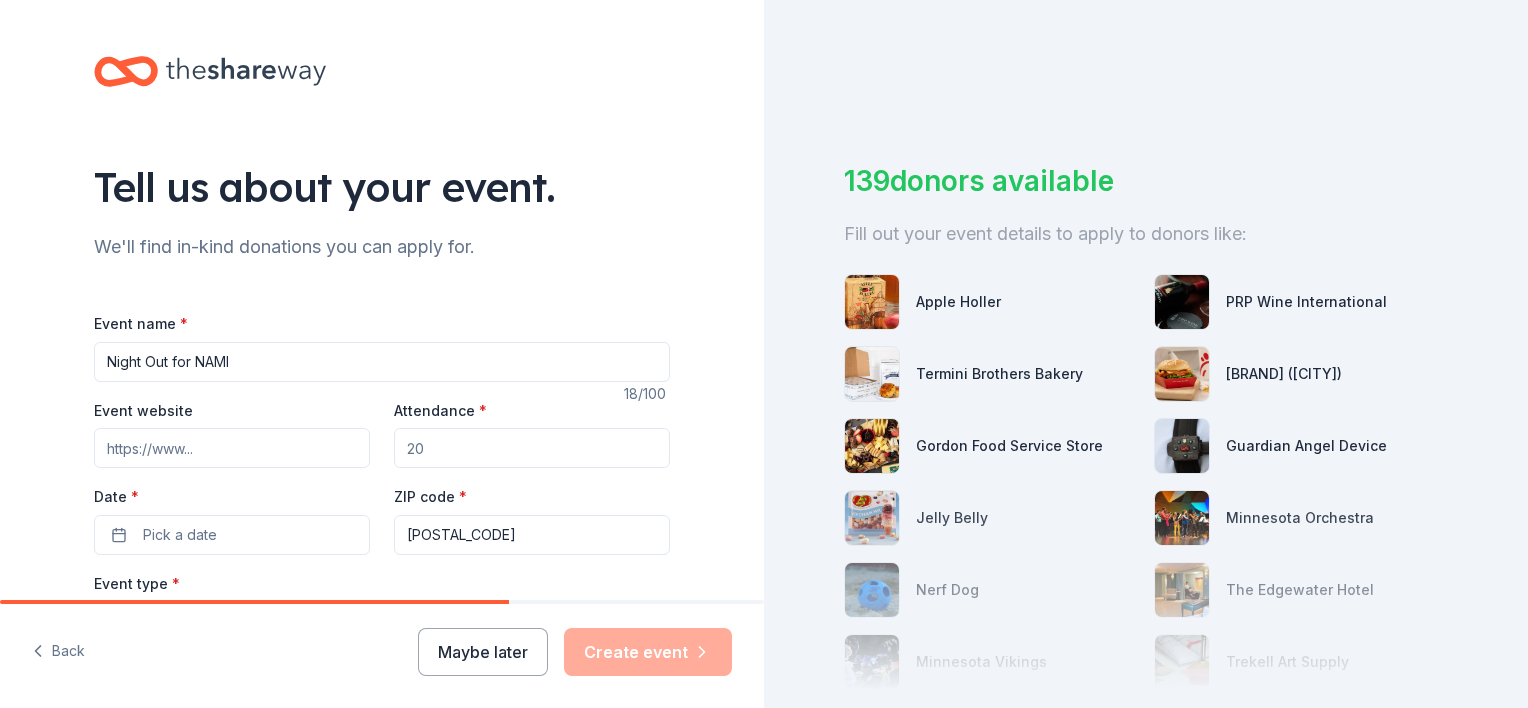 type on "Night Out for NAMI" 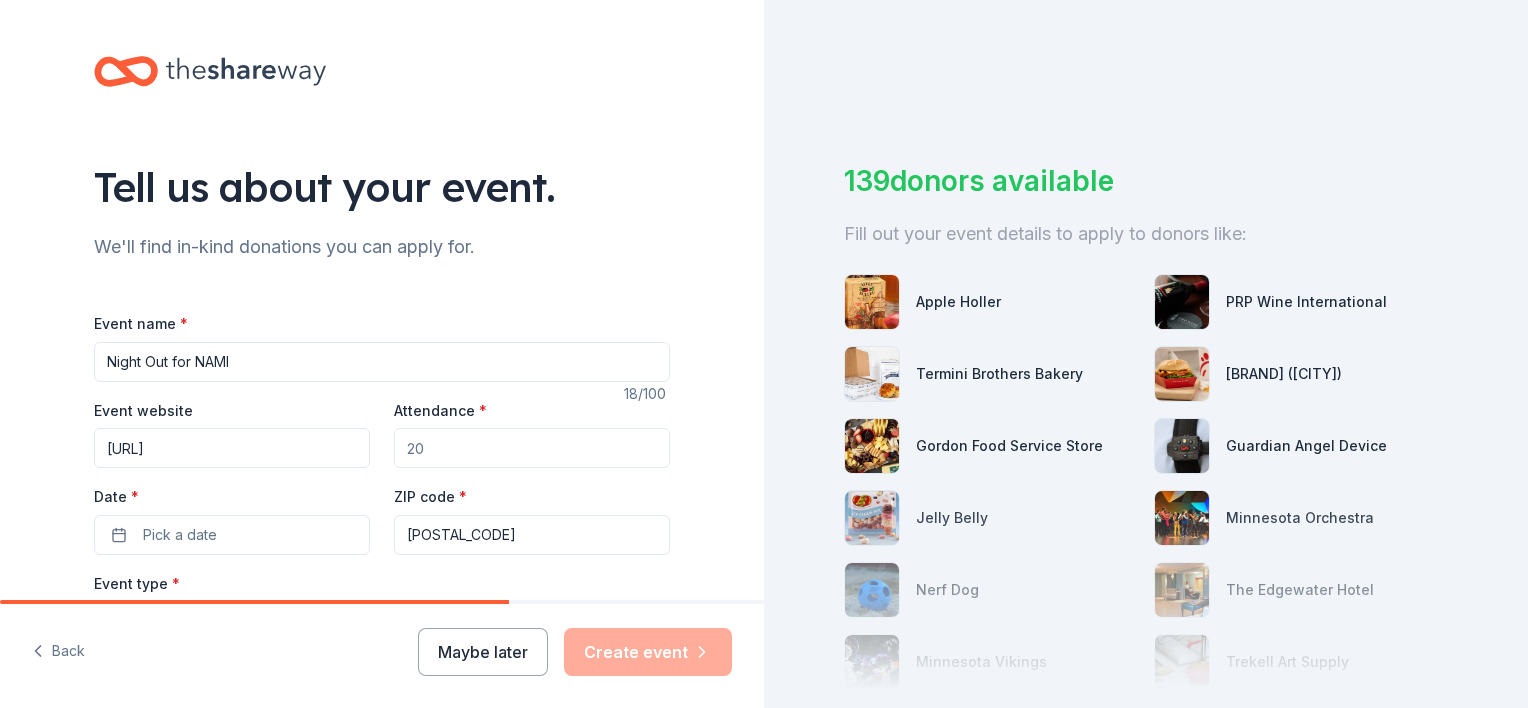scroll, scrollTop: 0, scrollLeft: 13, axis: horizontal 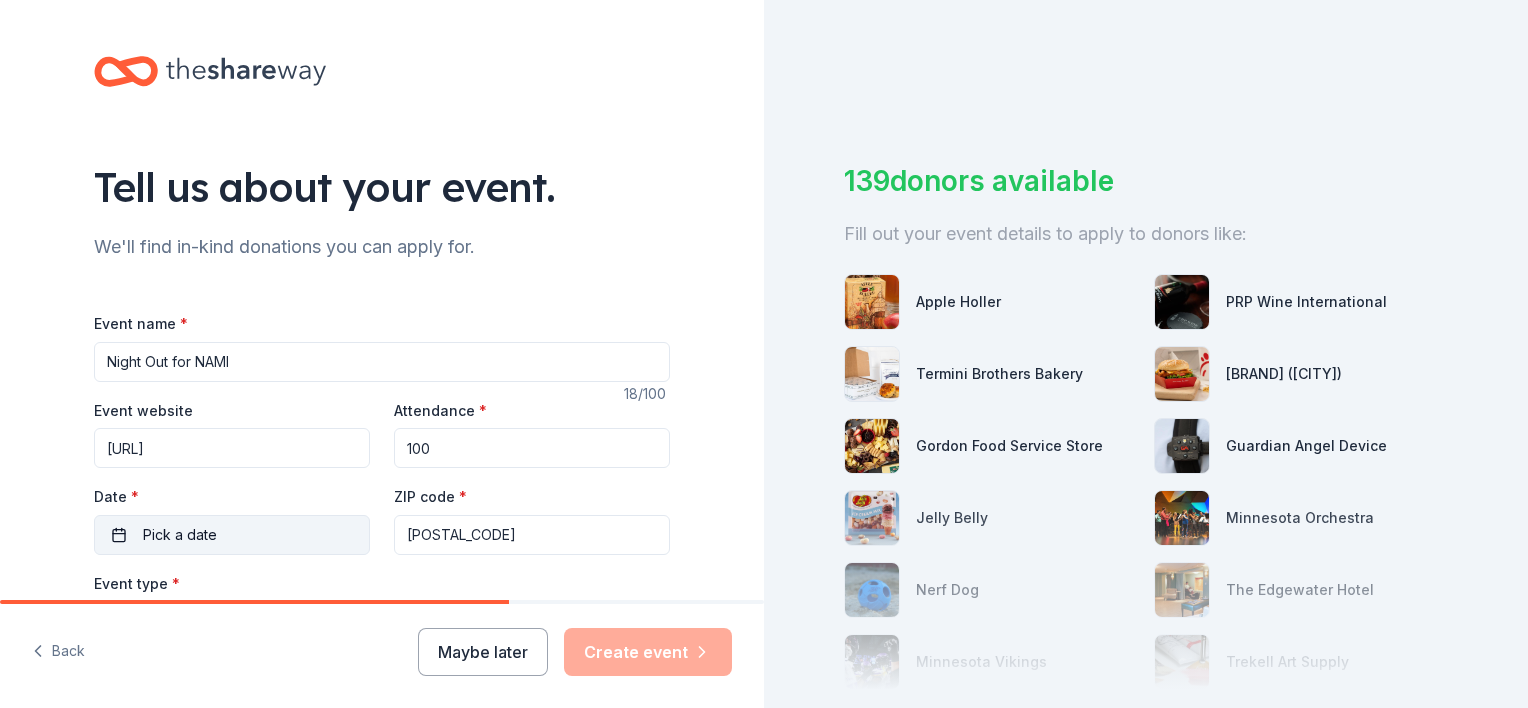 type on "100" 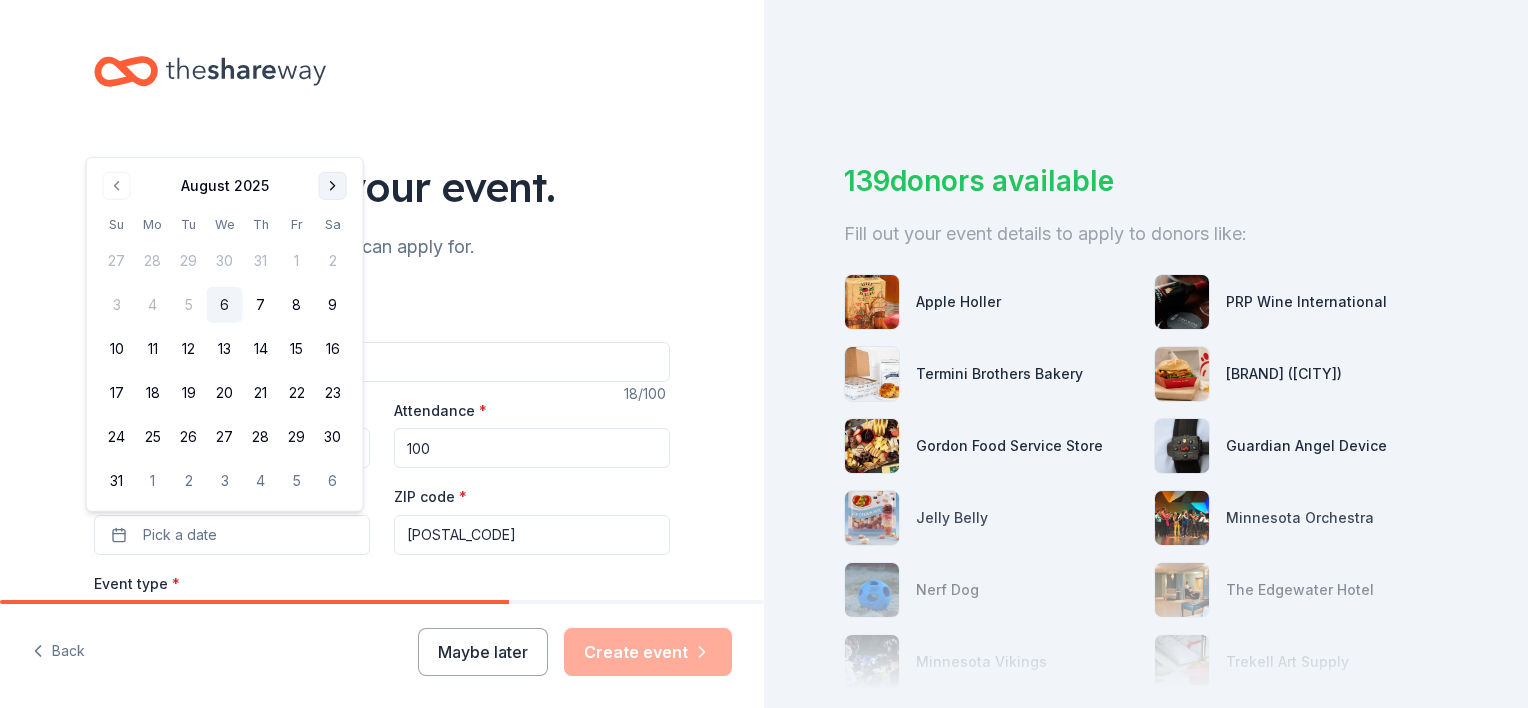 click at bounding box center [333, 186] 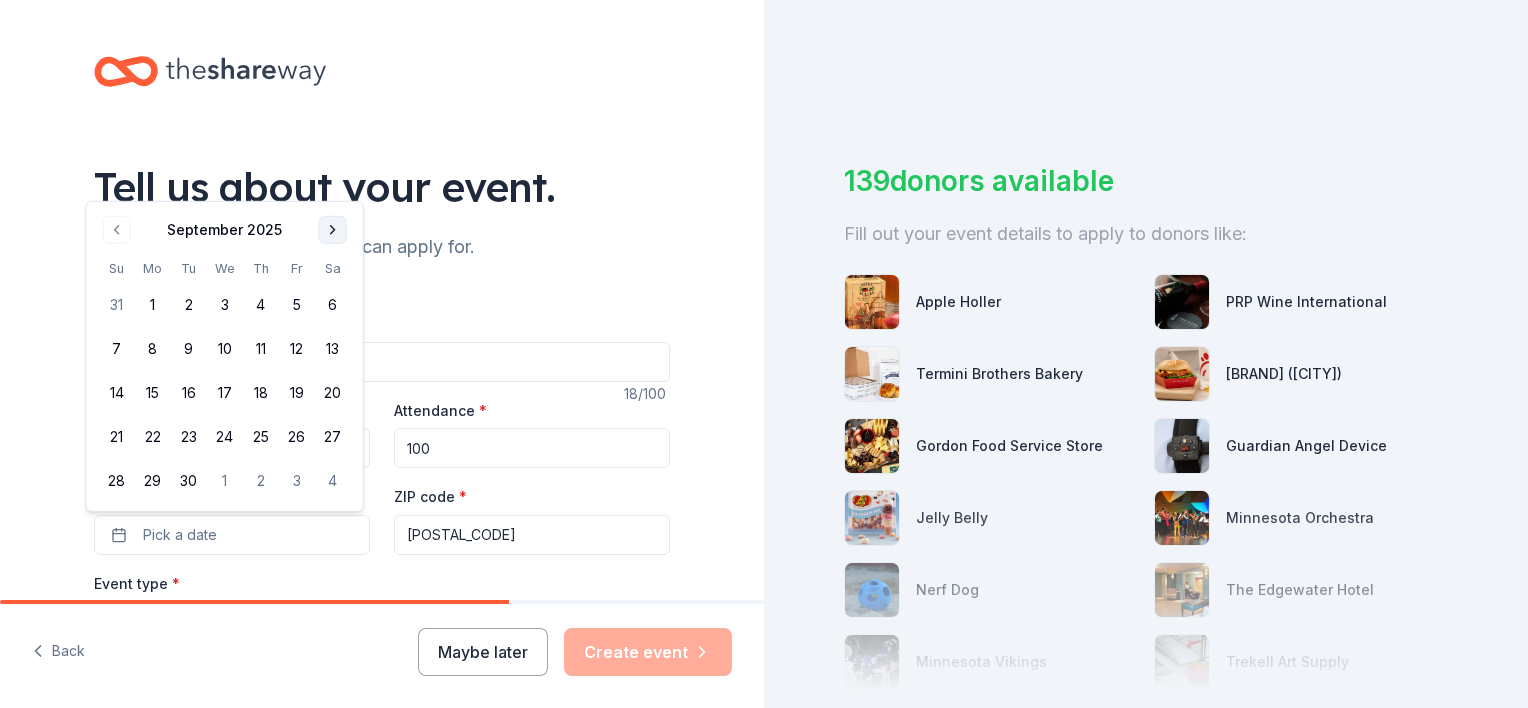 click at bounding box center [333, 230] 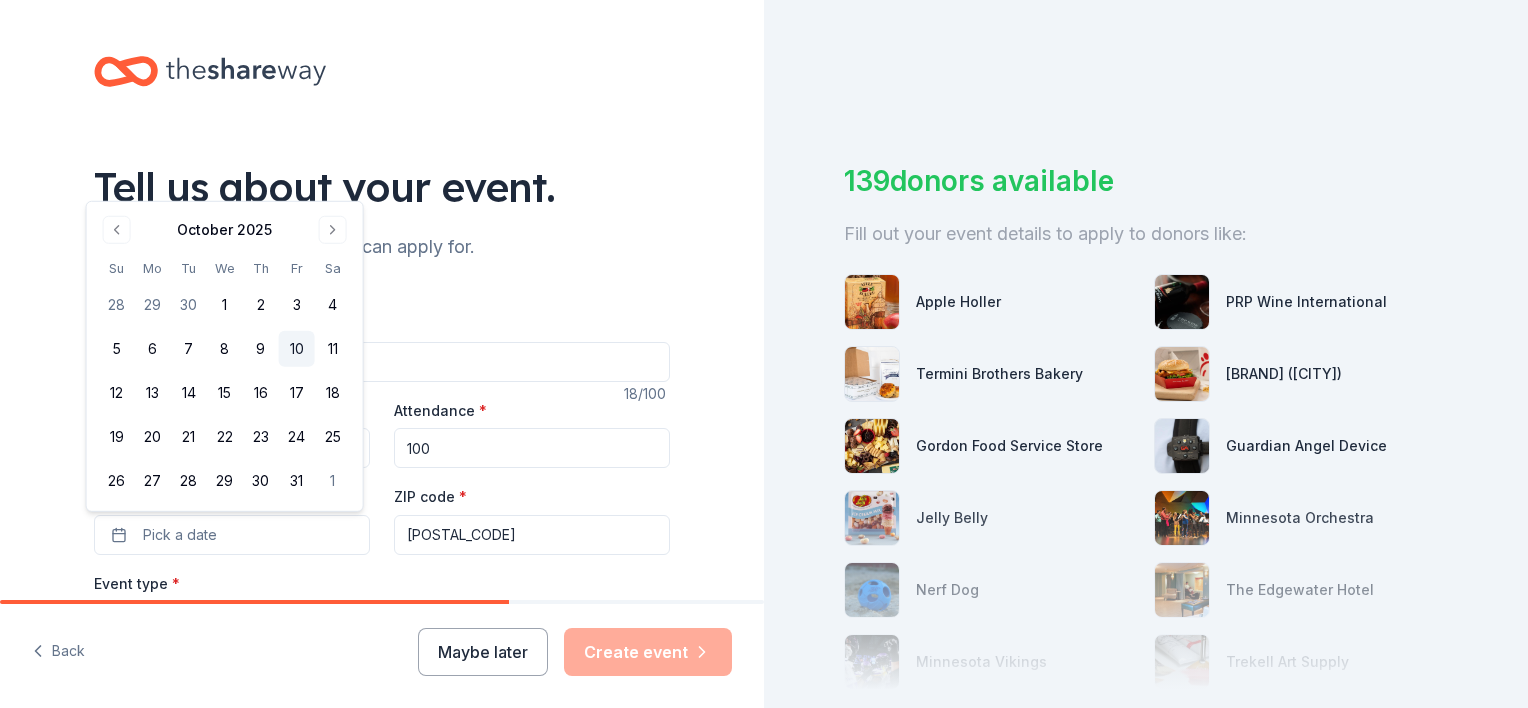 click on "10" at bounding box center [297, 349] 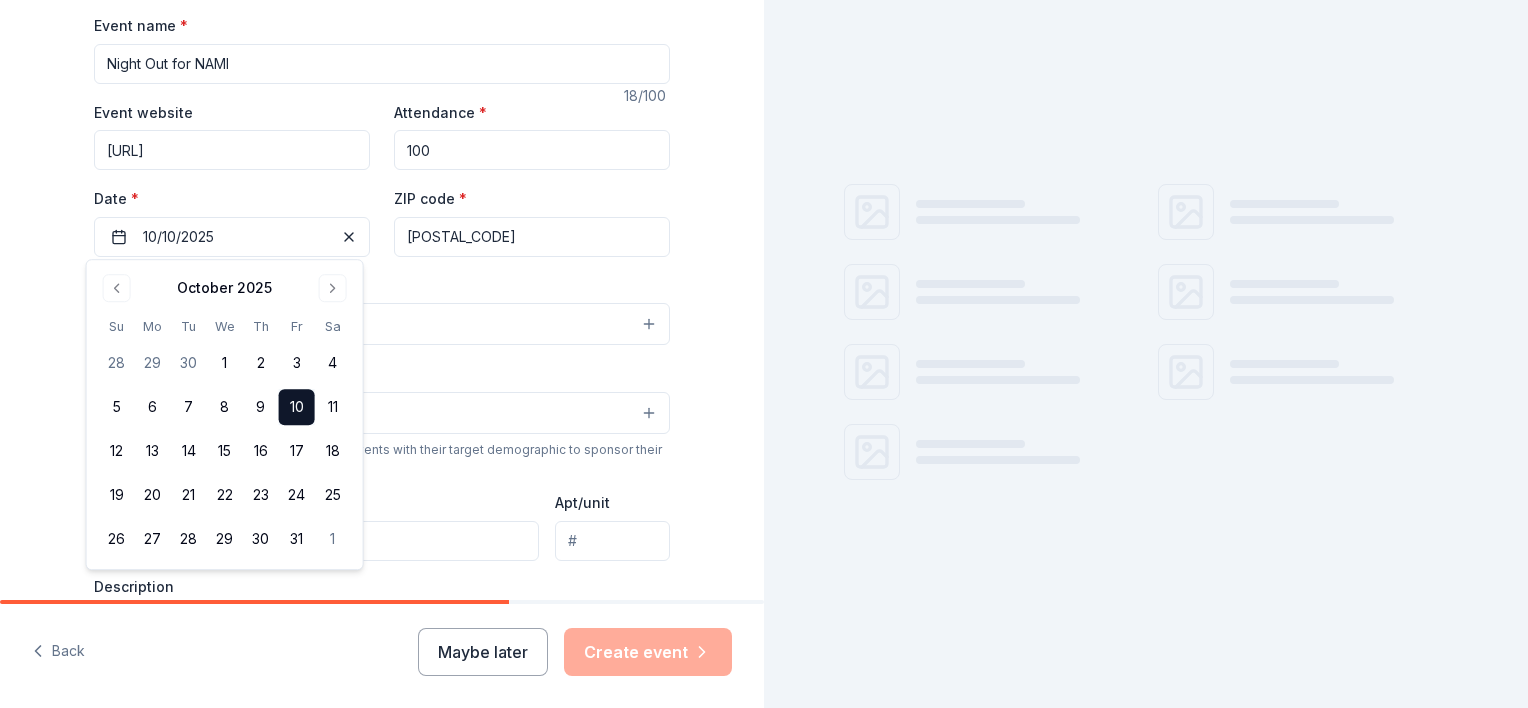 scroll, scrollTop: 300, scrollLeft: 0, axis: vertical 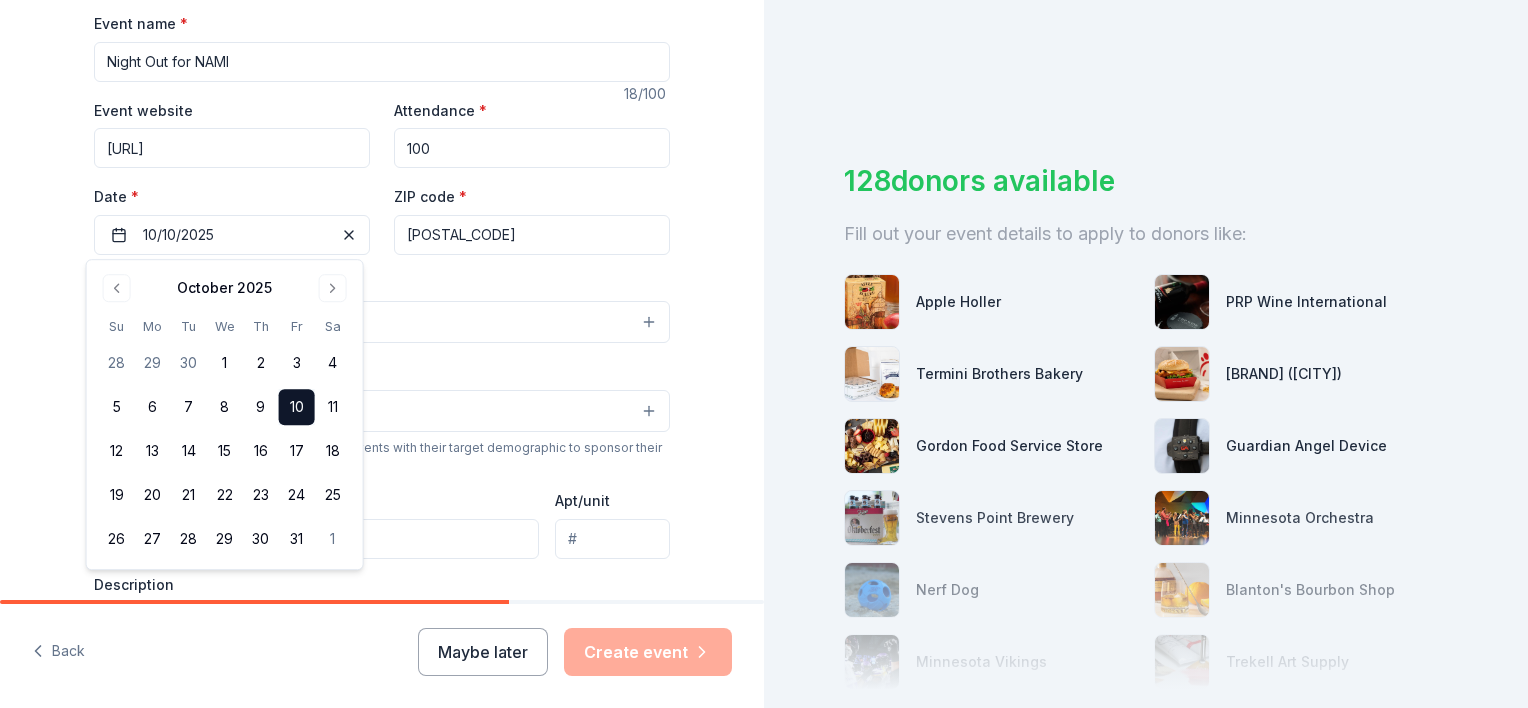 click on "Event type * Select" at bounding box center [382, 307] 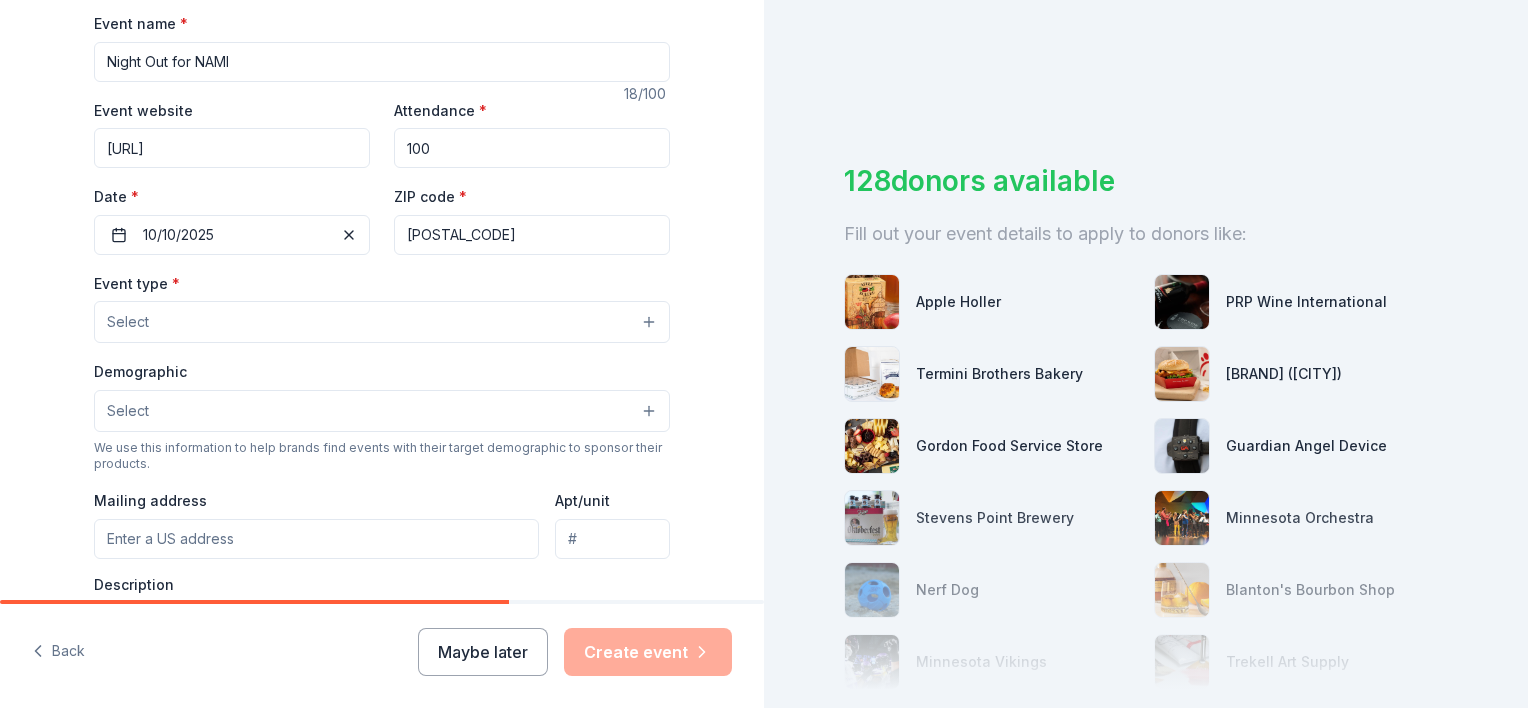 click on "Select" at bounding box center (382, 322) 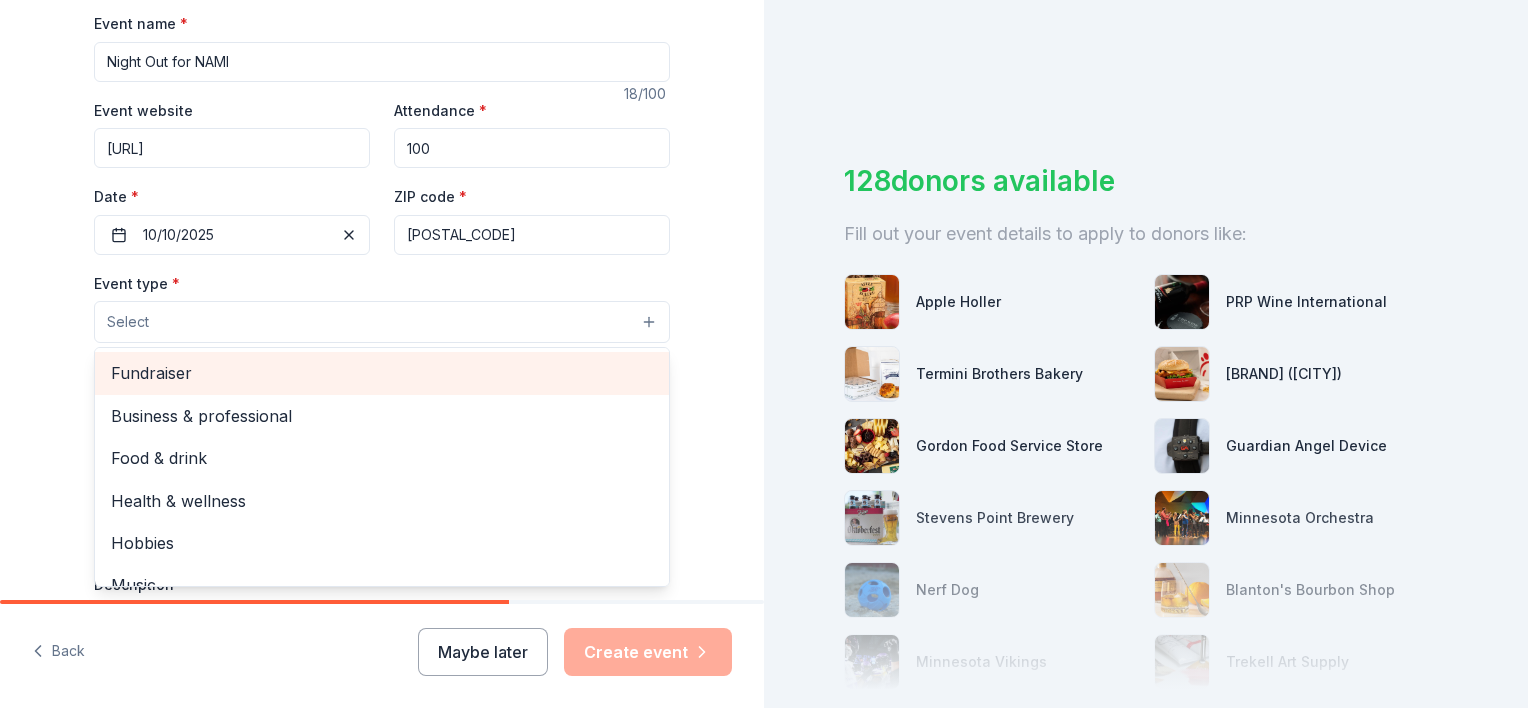 click on "Fundraiser" at bounding box center (382, 373) 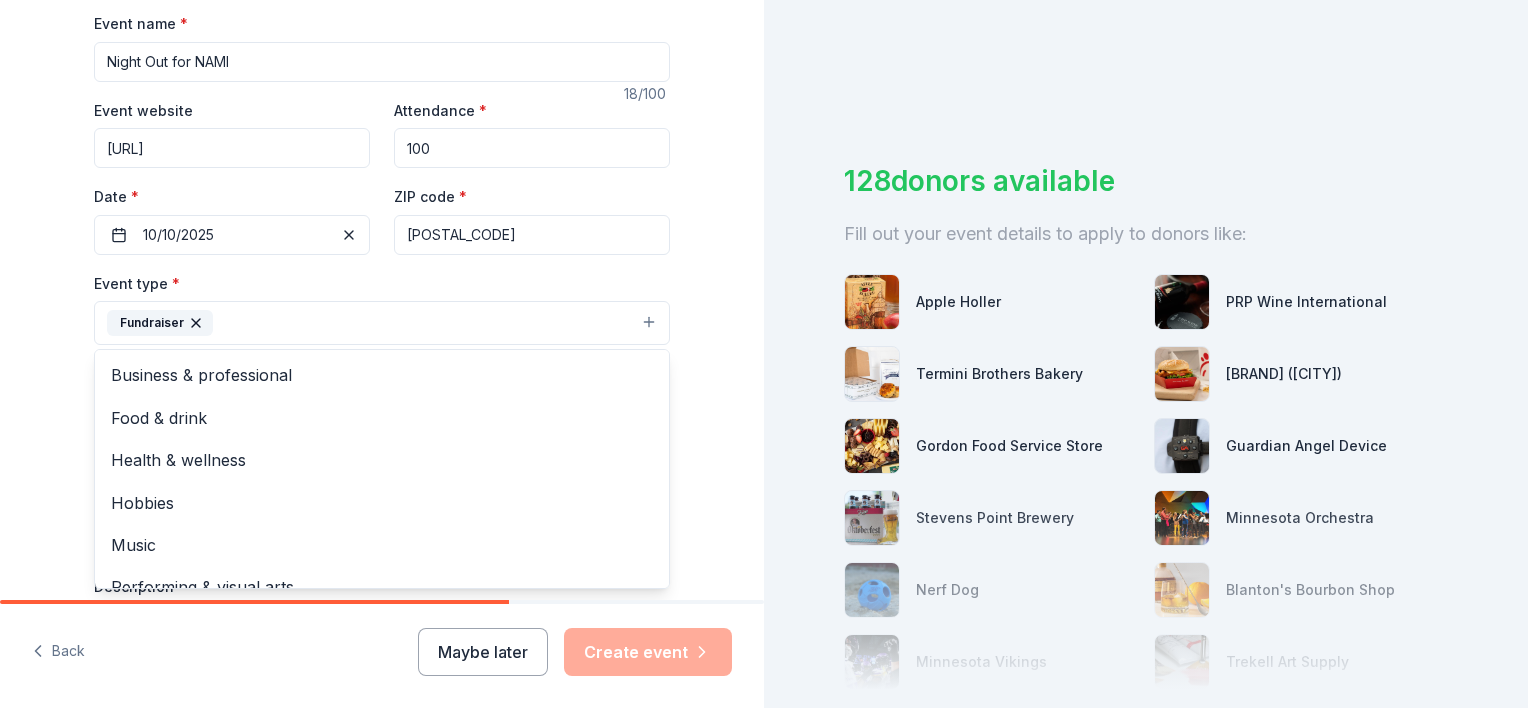 click on "Tell us about your event. We'll find in-kind donations you can apply for. Event name * Night Out for NAMI 18 /100 Event website https://www.namiracinecounty.org/nofn Attendance * 100 Date * 10/10/2025 Event type * Fundraiser Business & professional Food & drink Health & wellness Hobbies Music Performing & visual arts Demographic Select We use this information to help brands find events with their target demographic to sponsor their products. Mailing address Apt/unit Description What are you looking for? * Auction & raffle Meals Snacks Desserts Alcohol Beverages Send me reminders Email me reminders of donor application deadlines Recurring event" at bounding box center (382, 366) 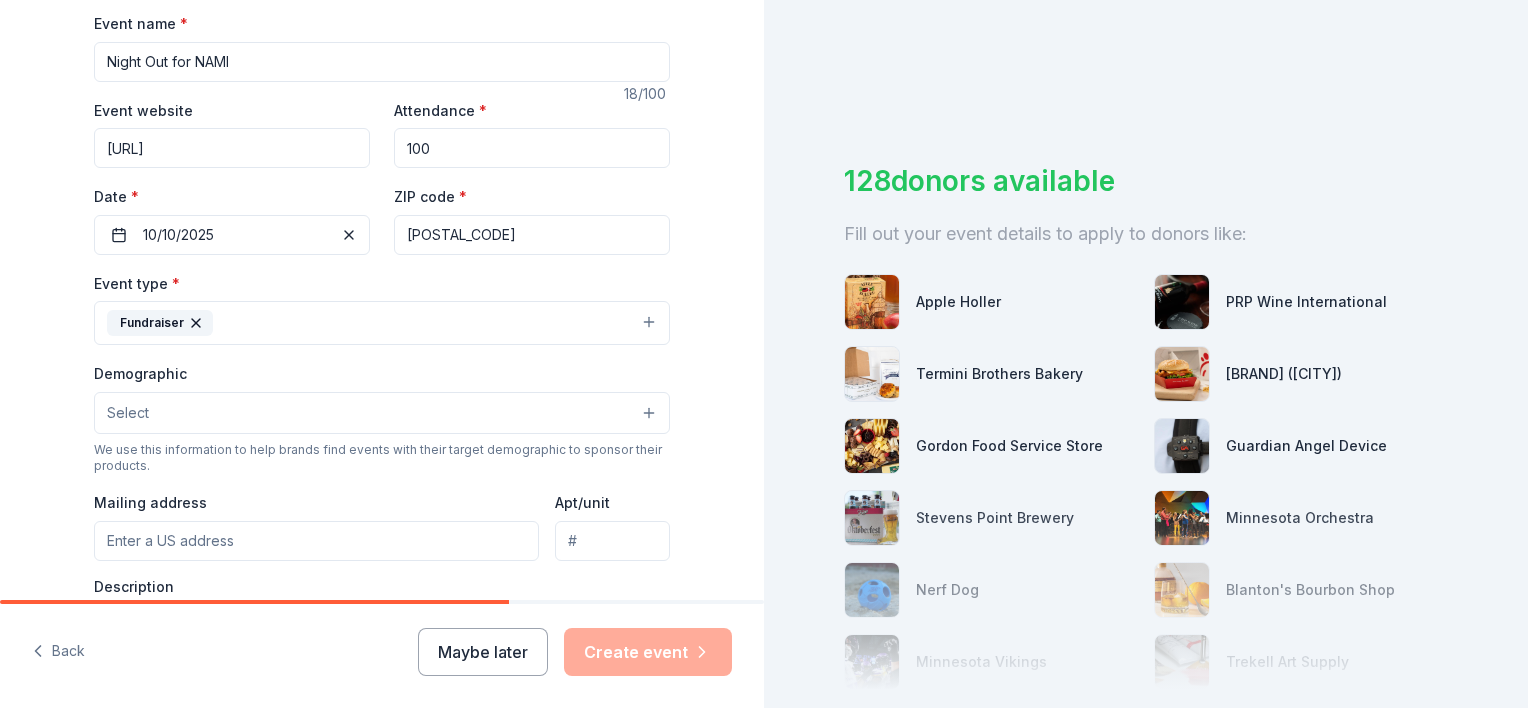 click on "Select" at bounding box center [382, 413] 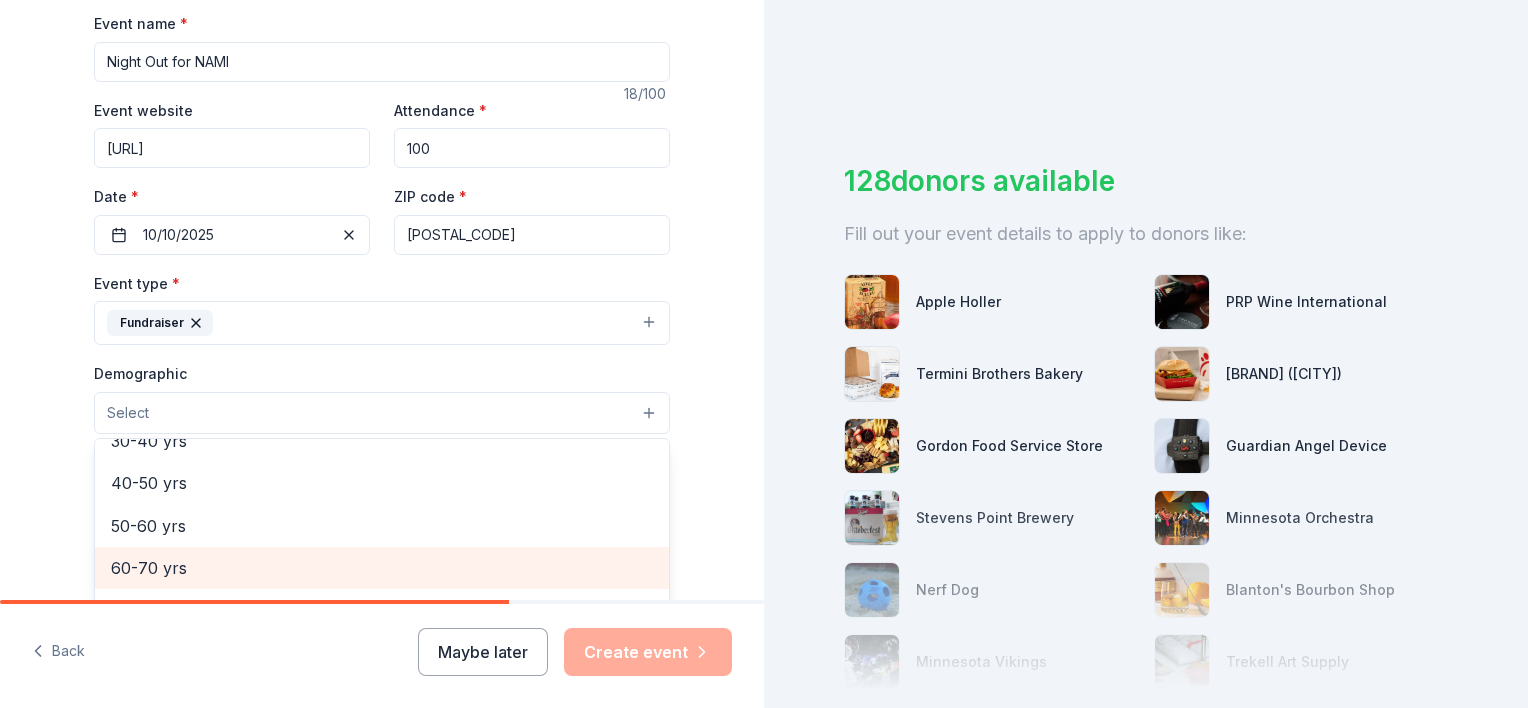 scroll, scrollTop: 0, scrollLeft: 0, axis: both 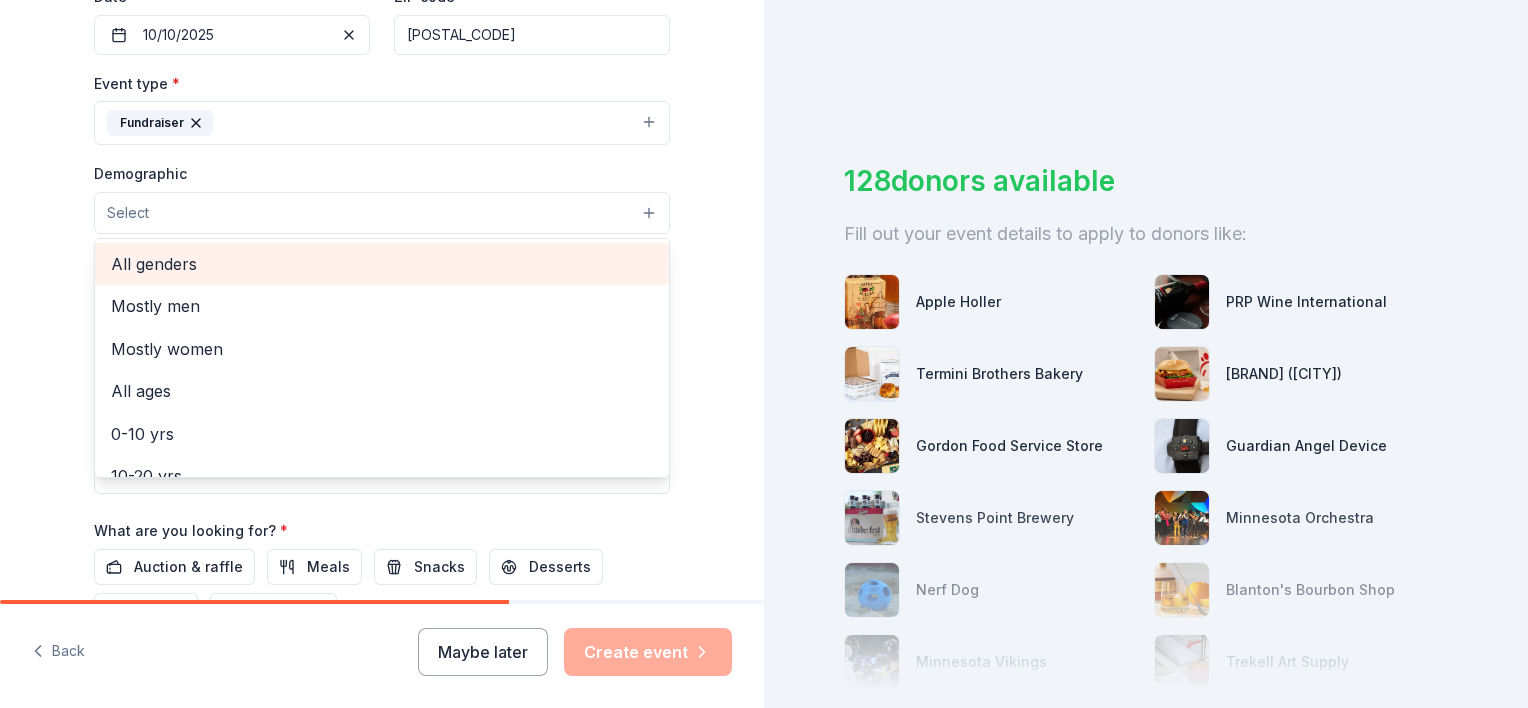 click on "All genders" at bounding box center (382, 264) 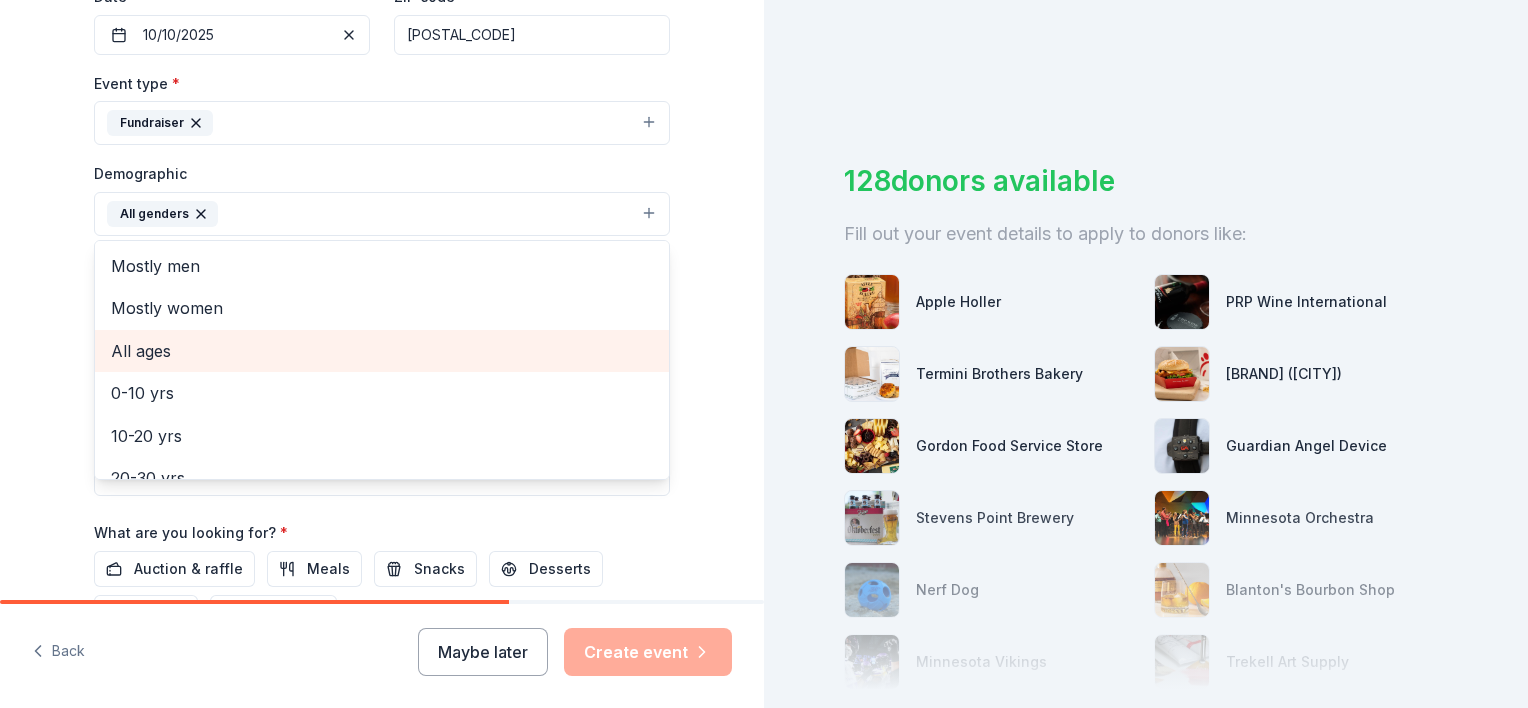 click on "All ages" at bounding box center [382, 351] 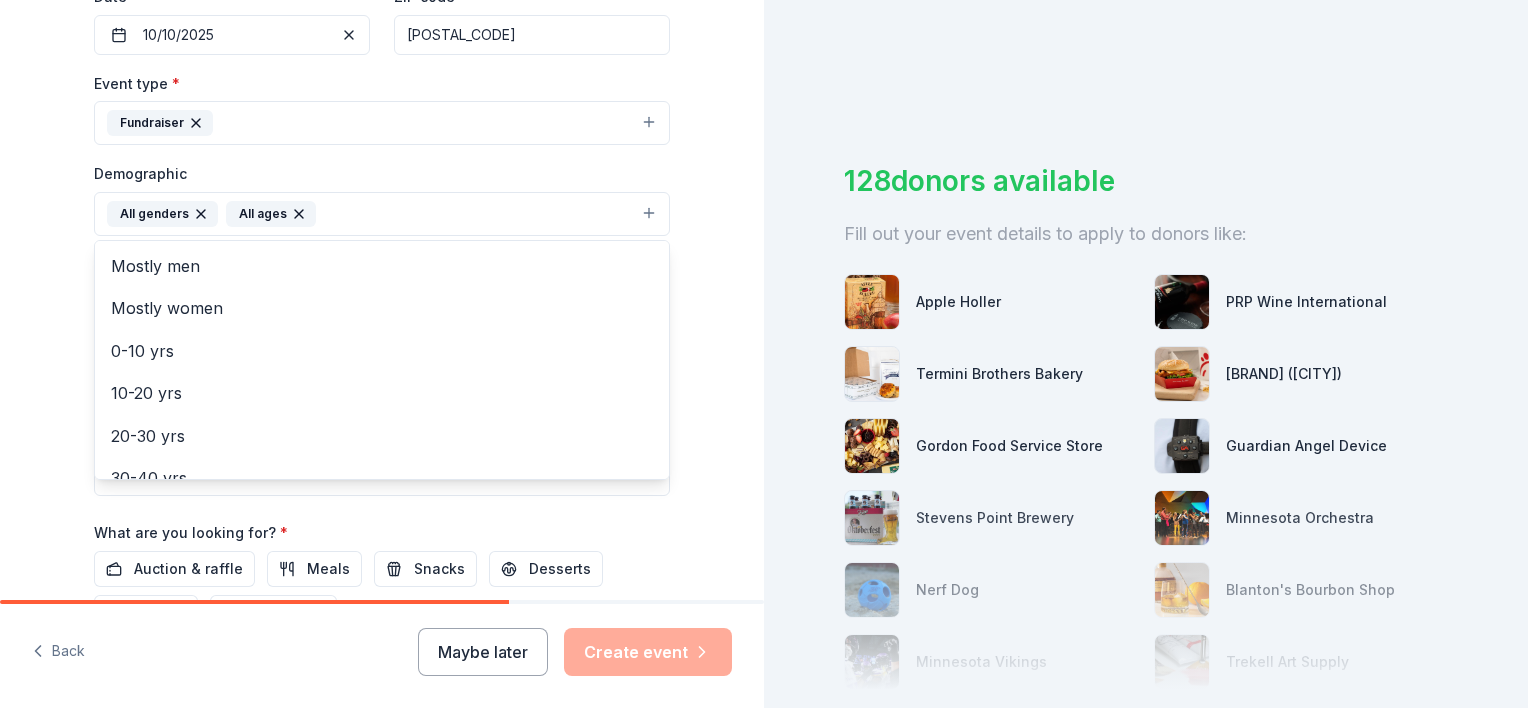 click on "Tell us about your event. We'll find in-kind donations you can apply for. Event name * Night Out for NAMI 18 /100 Event website https://www.namiracinecounty.org/nofn Attendance * 100 Date * 10/10/2025 ZIP code * 53406 Event type * Fundraiser Demographic All genders All ages Mostly men Mostly women 0-10 yrs 10-20 yrs 20-30 yrs 30-40 yrs 40-50 yrs 50-60 yrs 60-70 yrs 70-80 yrs 80+ yrs We use this information to help brands find events with their target demographic to sponsor their products. Mailing address Apt/unit Description What are you looking for? * Auction & raffle Meals Snacks Desserts Alcohol Beverages Send me reminders Email me reminders of donor application deadlines Recurring event" at bounding box center (382, 167) 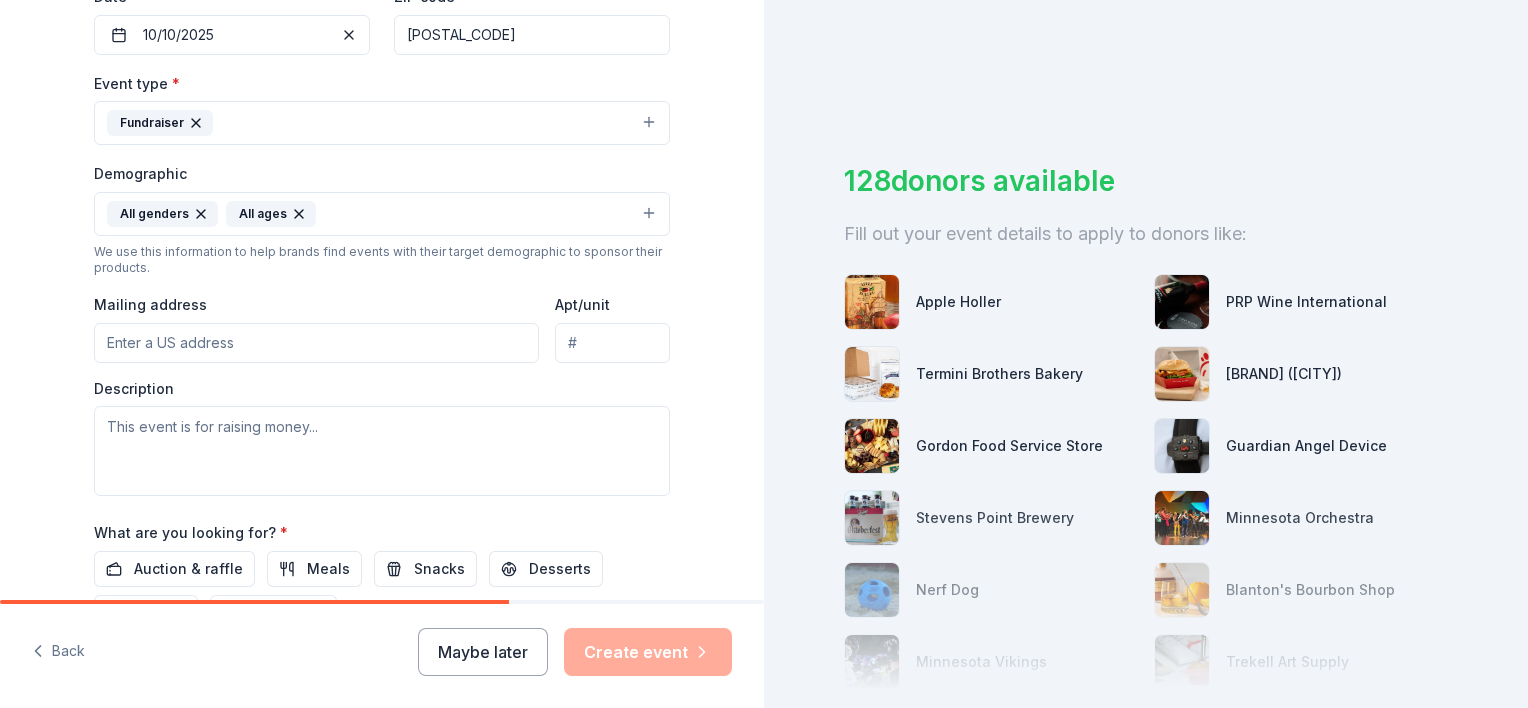 click on "Mailing address" at bounding box center (316, 343) 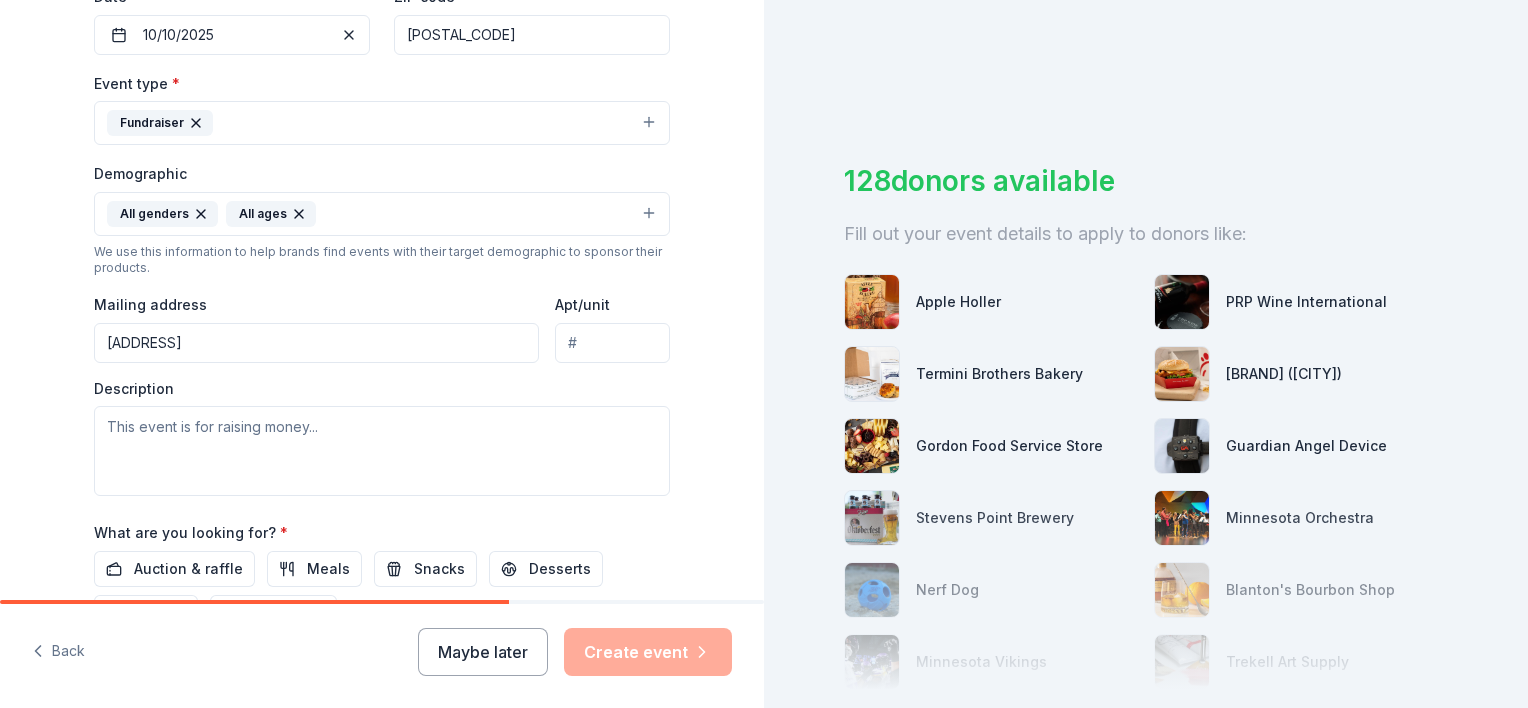 type on "[SUITE]" 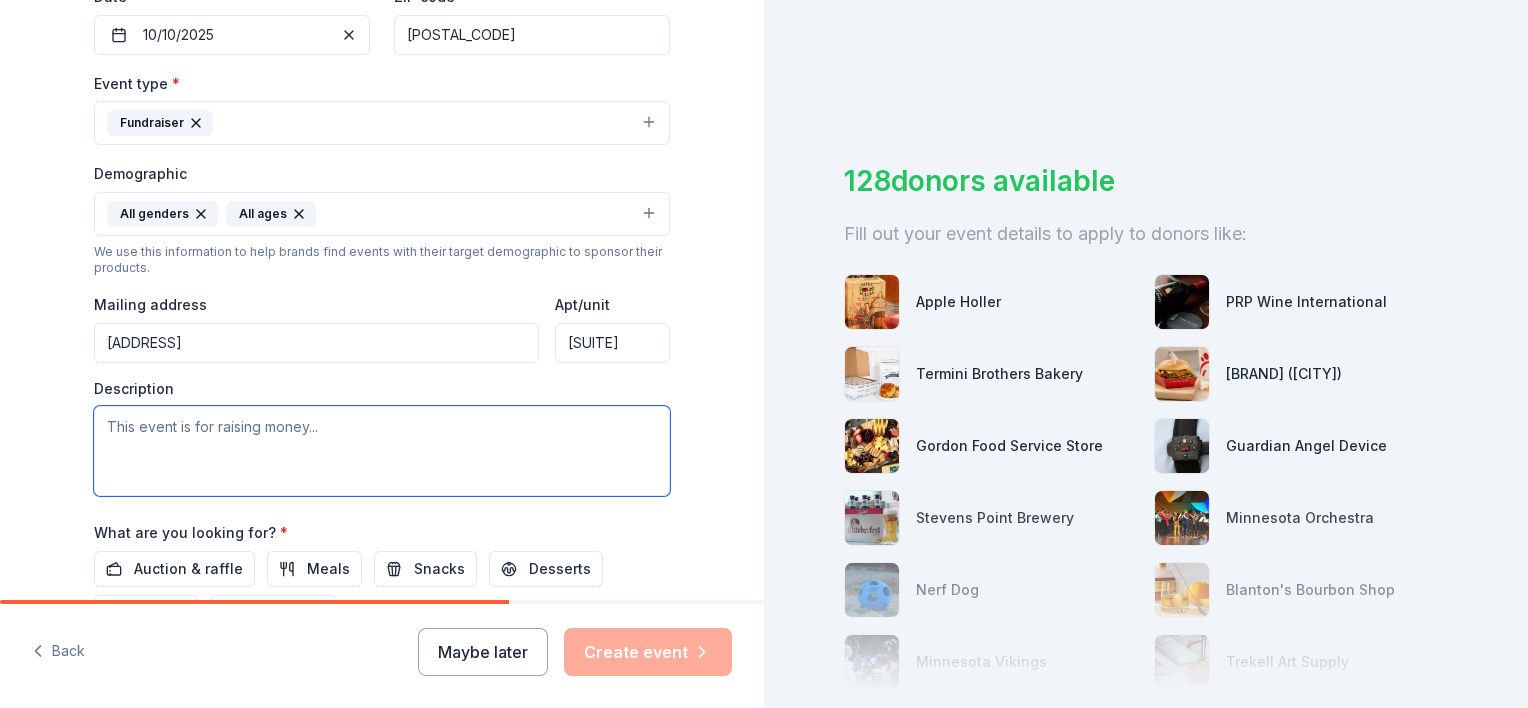 click at bounding box center [382, 451] 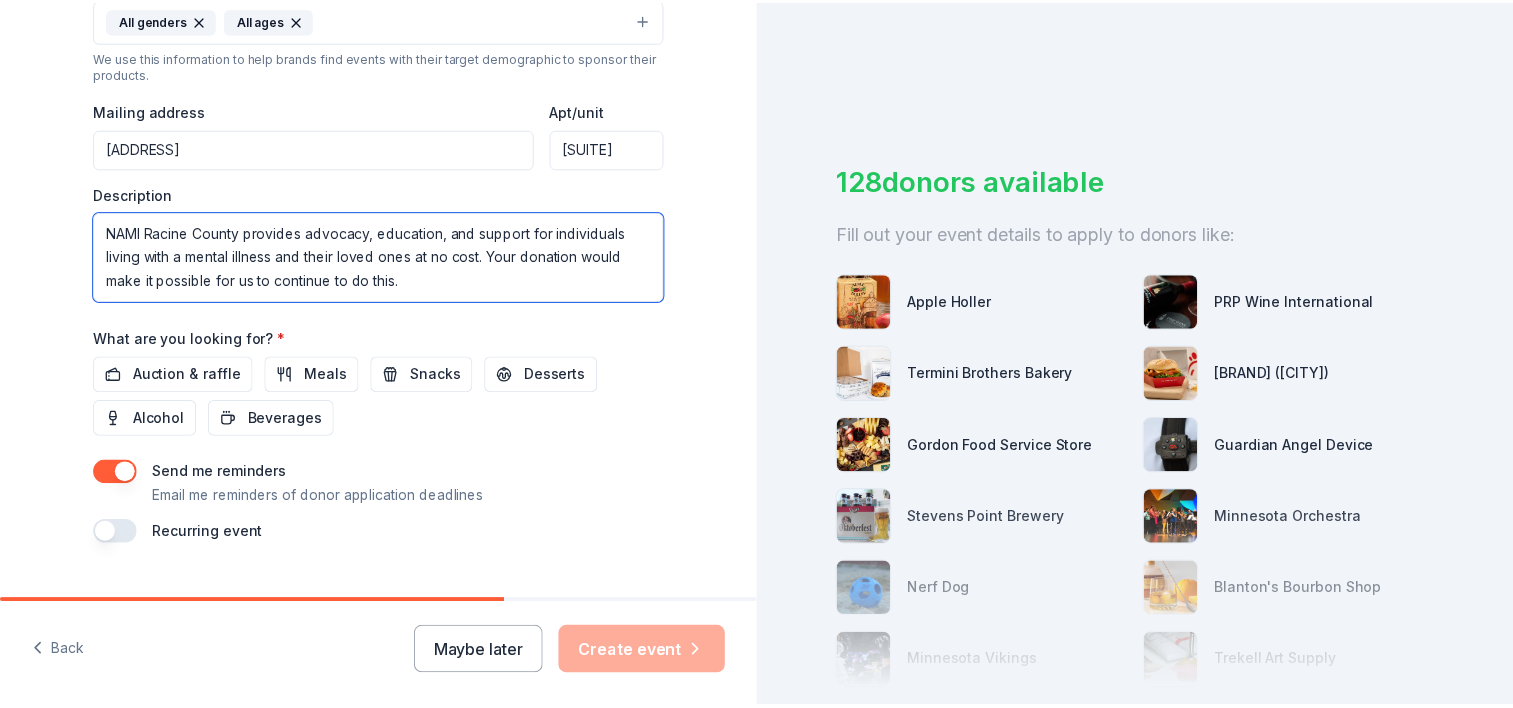 scroll, scrollTop: 700, scrollLeft: 0, axis: vertical 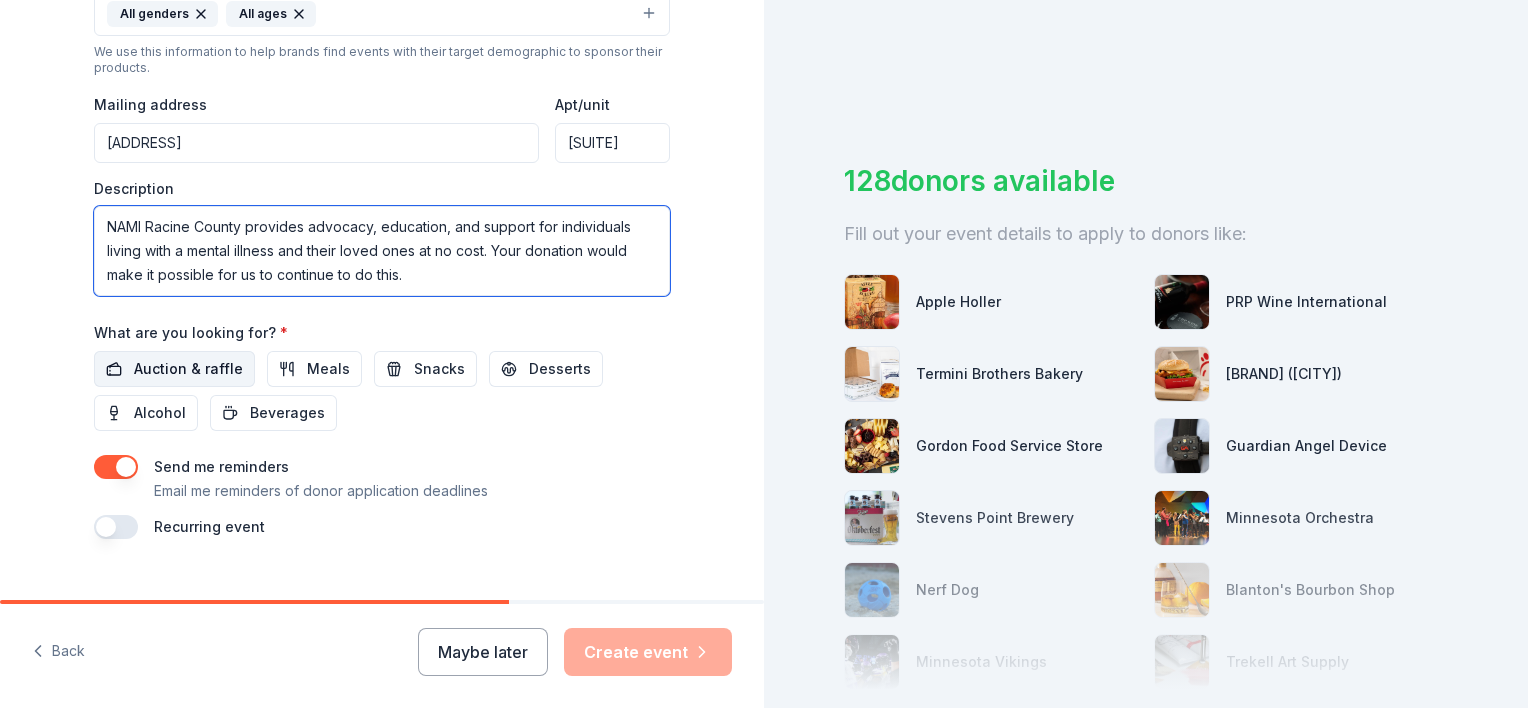 type on "NAMI Racine County provides advocacy, education, and support for individuals living with a mental illness and their loved ones at no cost. Your donation would make it possible for us to continue to do this." 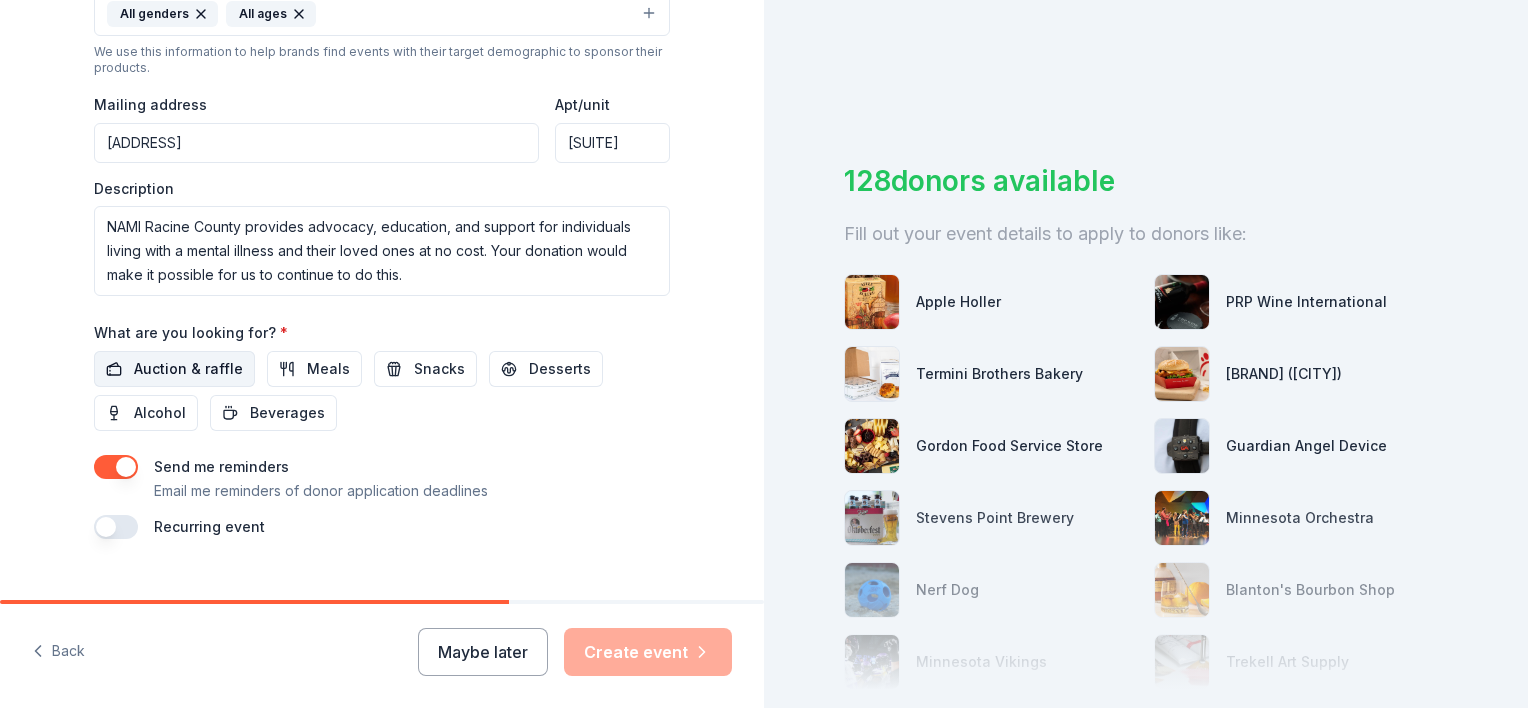 click on "Auction & raffle" at bounding box center (188, 369) 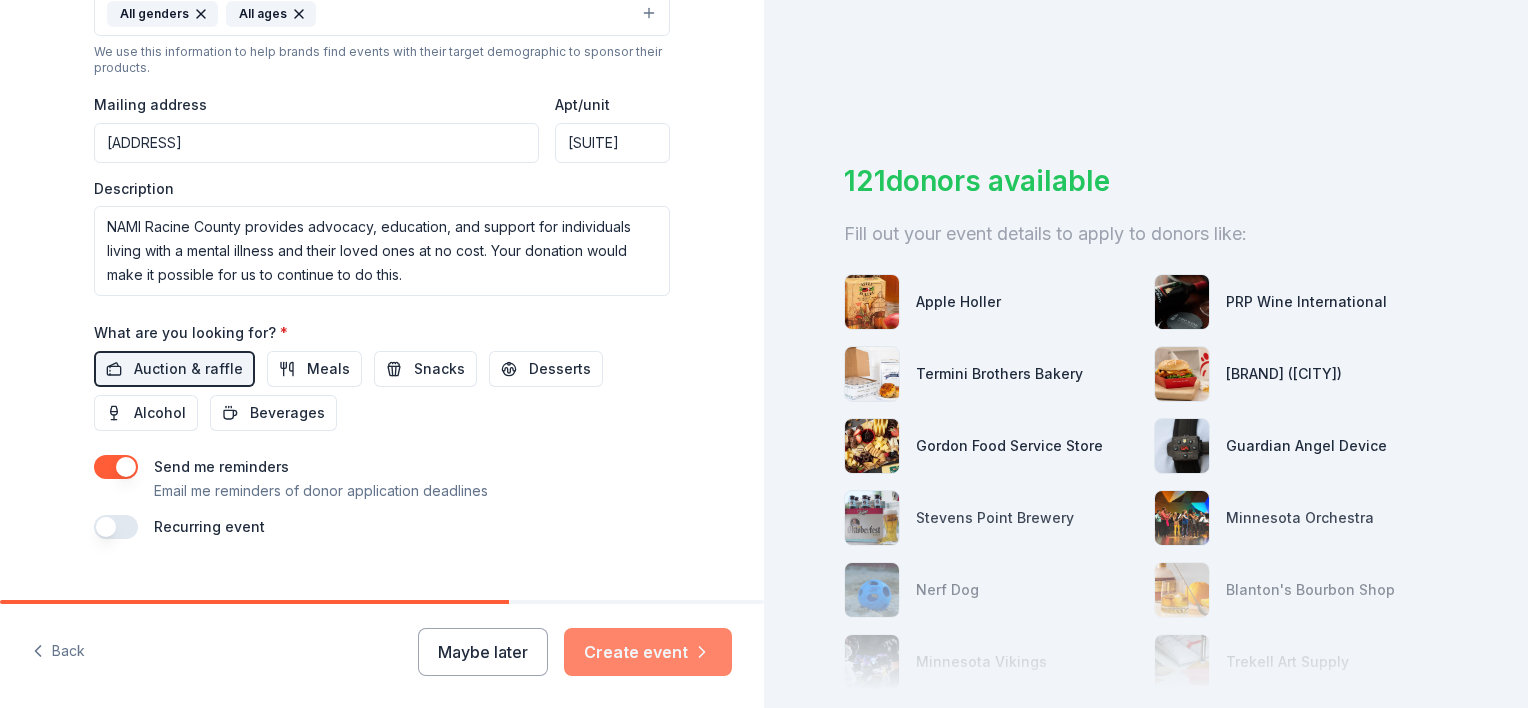 click on "Create event" at bounding box center [648, 652] 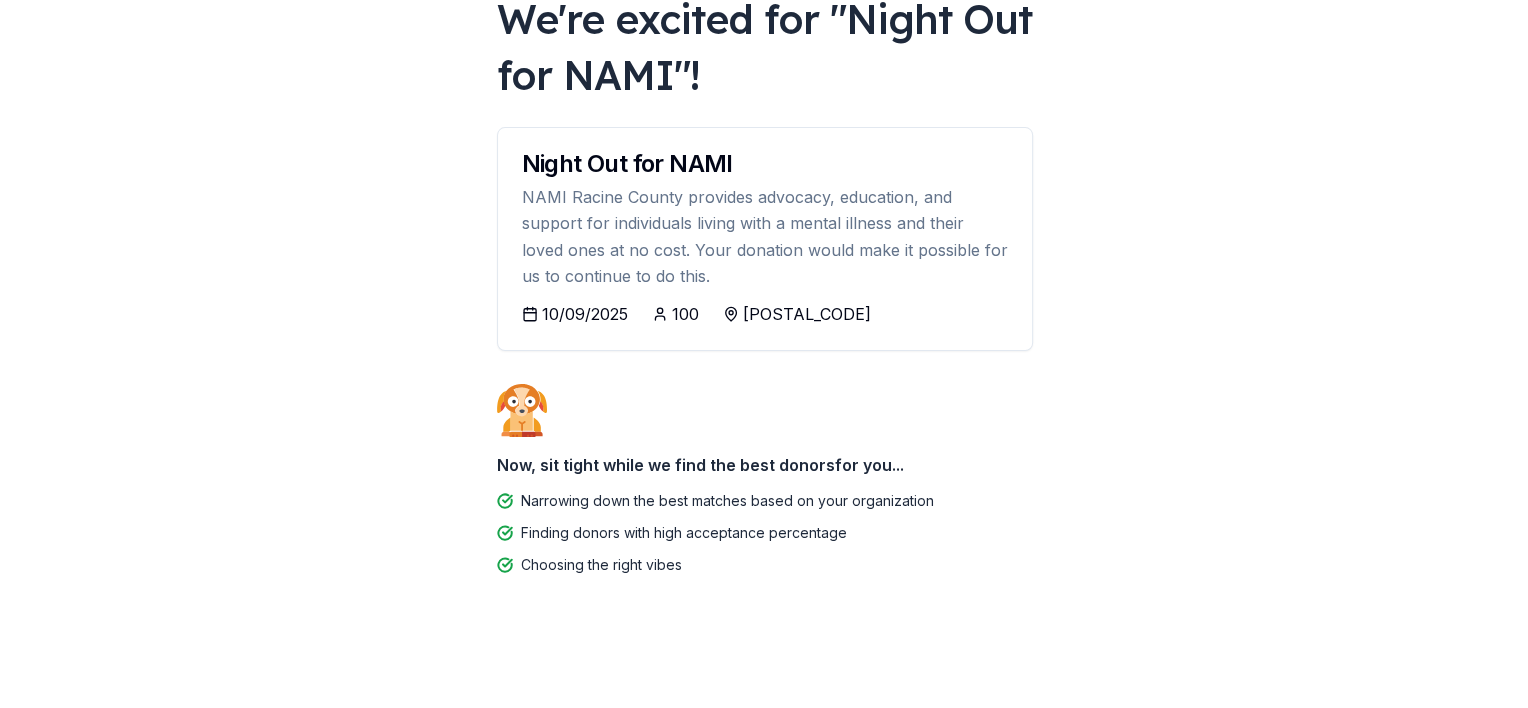 scroll, scrollTop: 0, scrollLeft: 0, axis: both 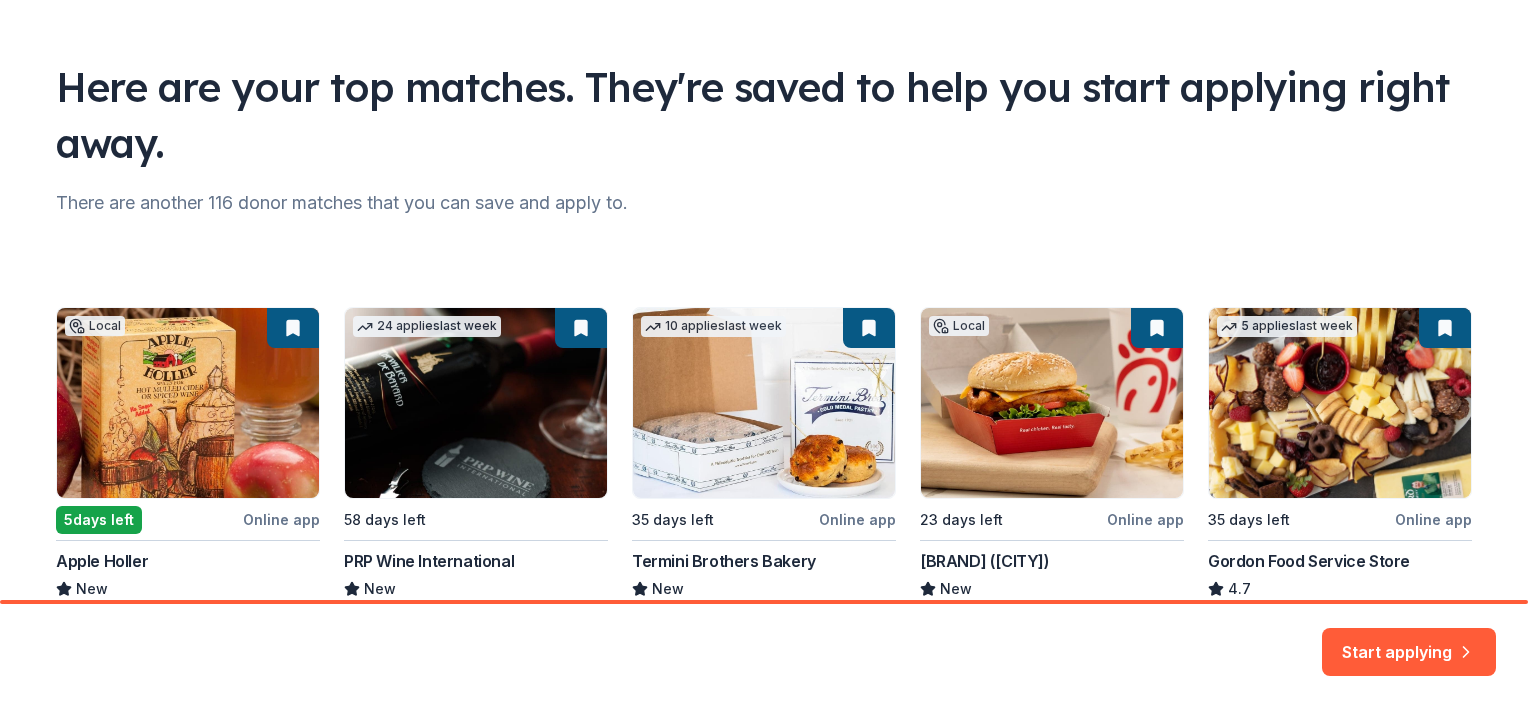 click on "Local 5 days left Online app Apple Holler New Food, gift certificate(s) 24 applies last week 58 days left PRP Wine International New Two in-home wine sampling gift certificates 10 applies last week 35 days left Online app Termini Brothers Bakery New Gift cards, product donations Local 23 days left Online app Chick-fil-A (Mount Pleasant) New Food, gift card(s) 5 applies last week 35 days left Online app Gordon Food Service Store 4.7 Gift card(s)" at bounding box center [764, 476] 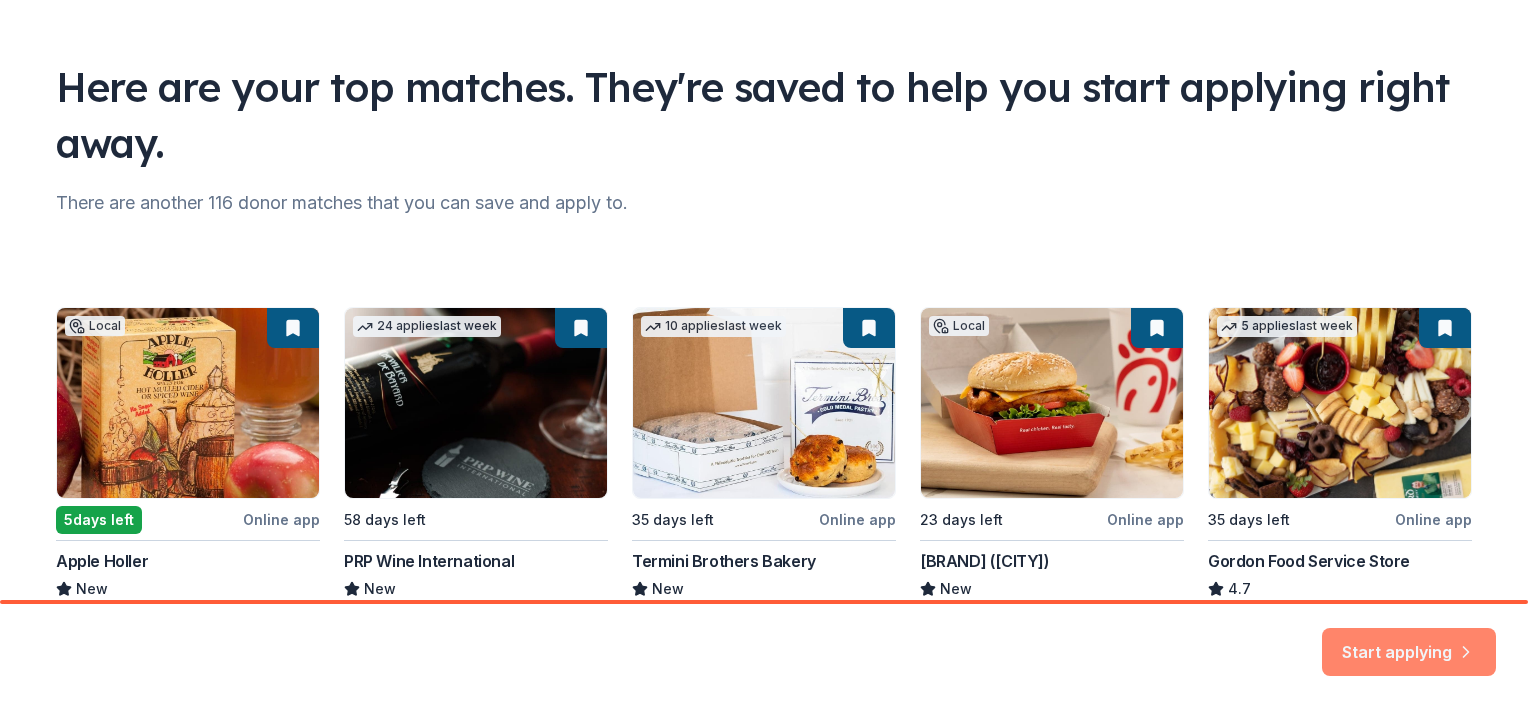 click on "Start applying" at bounding box center (1409, 641) 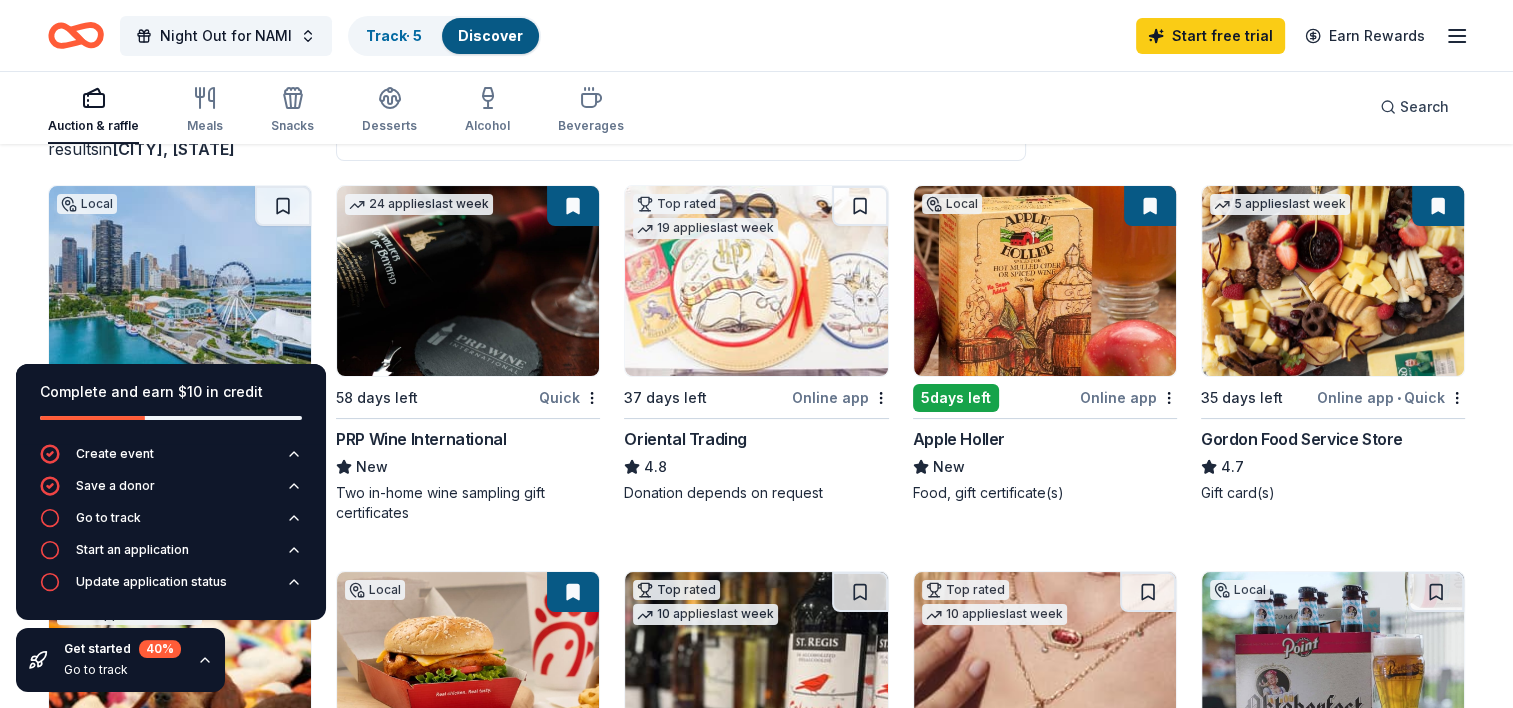 scroll, scrollTop: 200, scrollLeft: 0, axis: vertical 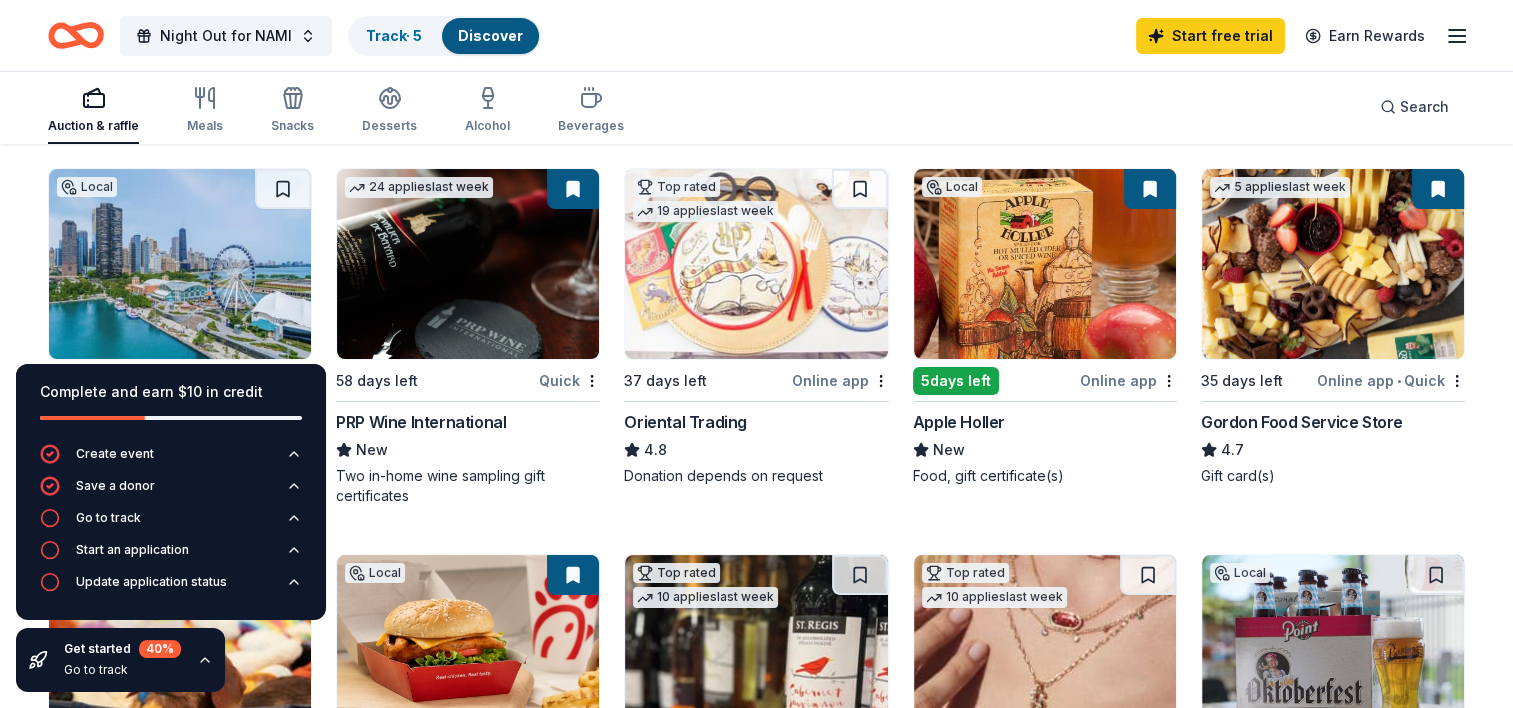click on "Online app • Quick" at bounding box center (1391, 380) 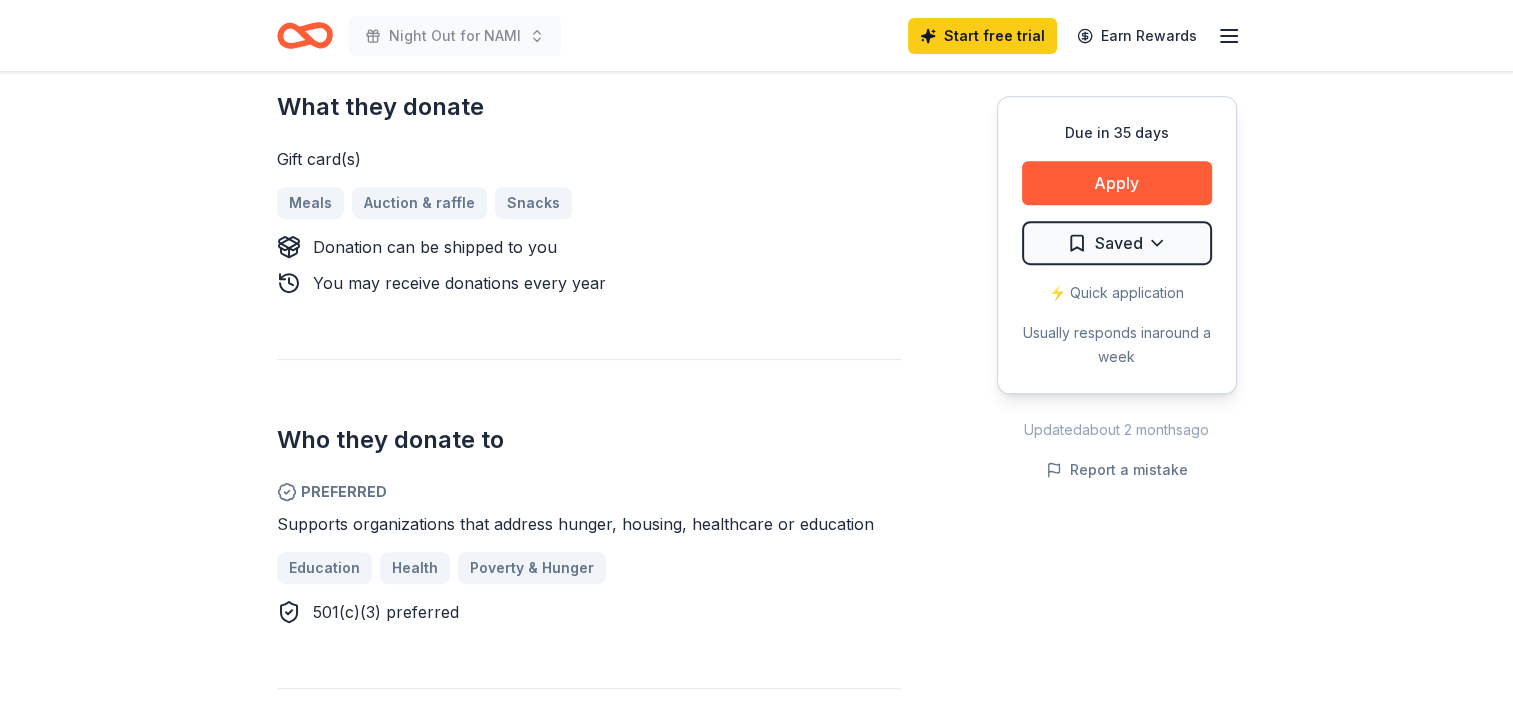 scroll, scrollTop: 900, scrollLeft: 0, axis: vertical 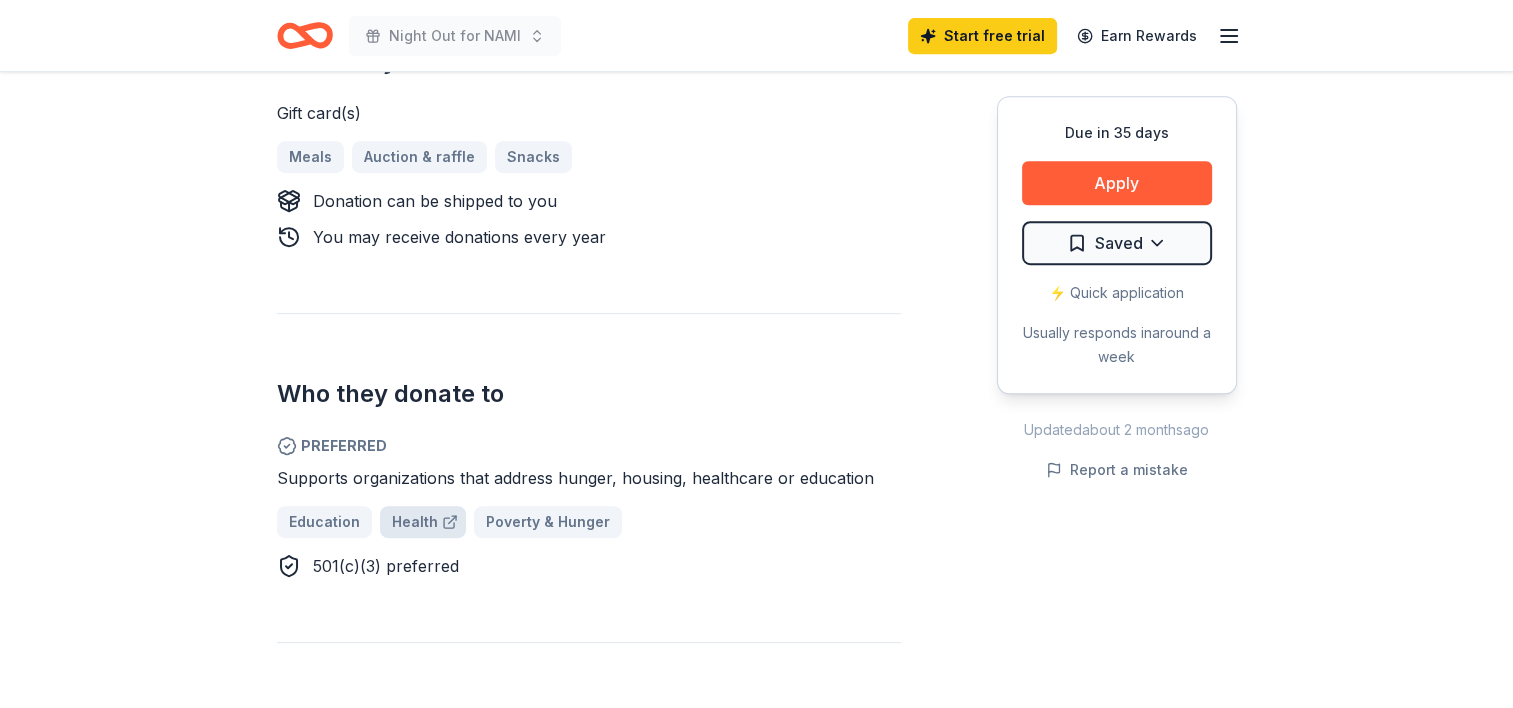 click on "Health" at bounding box center [415, 522] 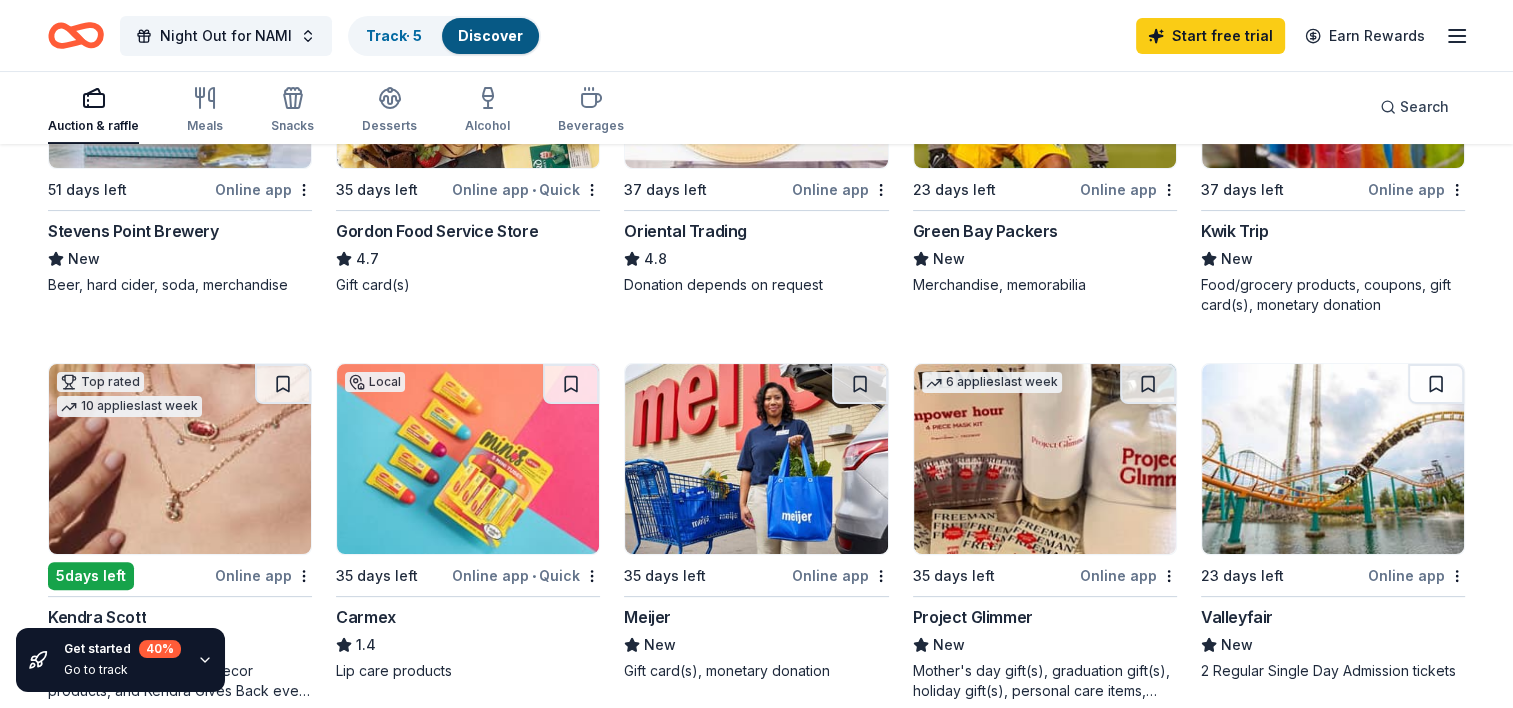 scroll, scrollTop: 400, scrollLeft: 0, axis: vertical 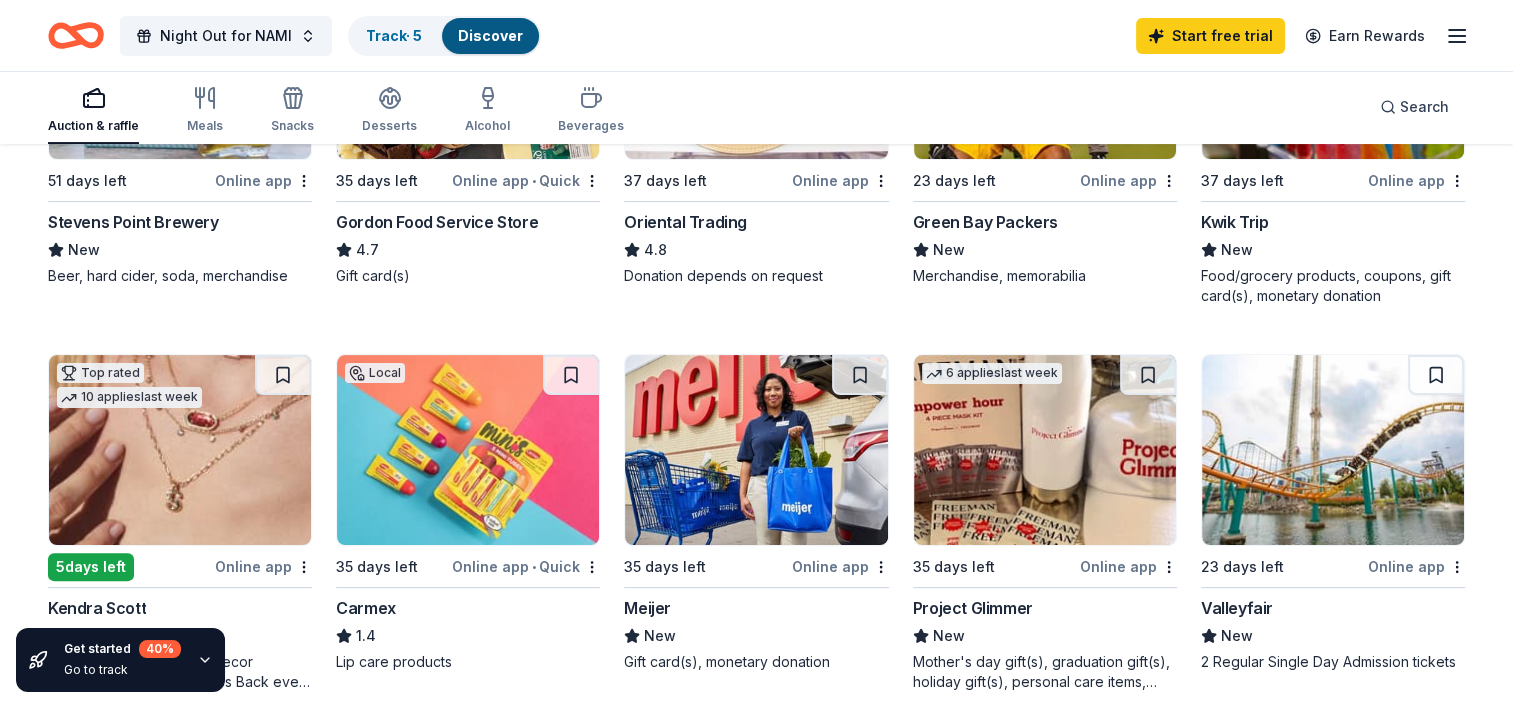 click on "Online app" at bounding box center (1416, 180) 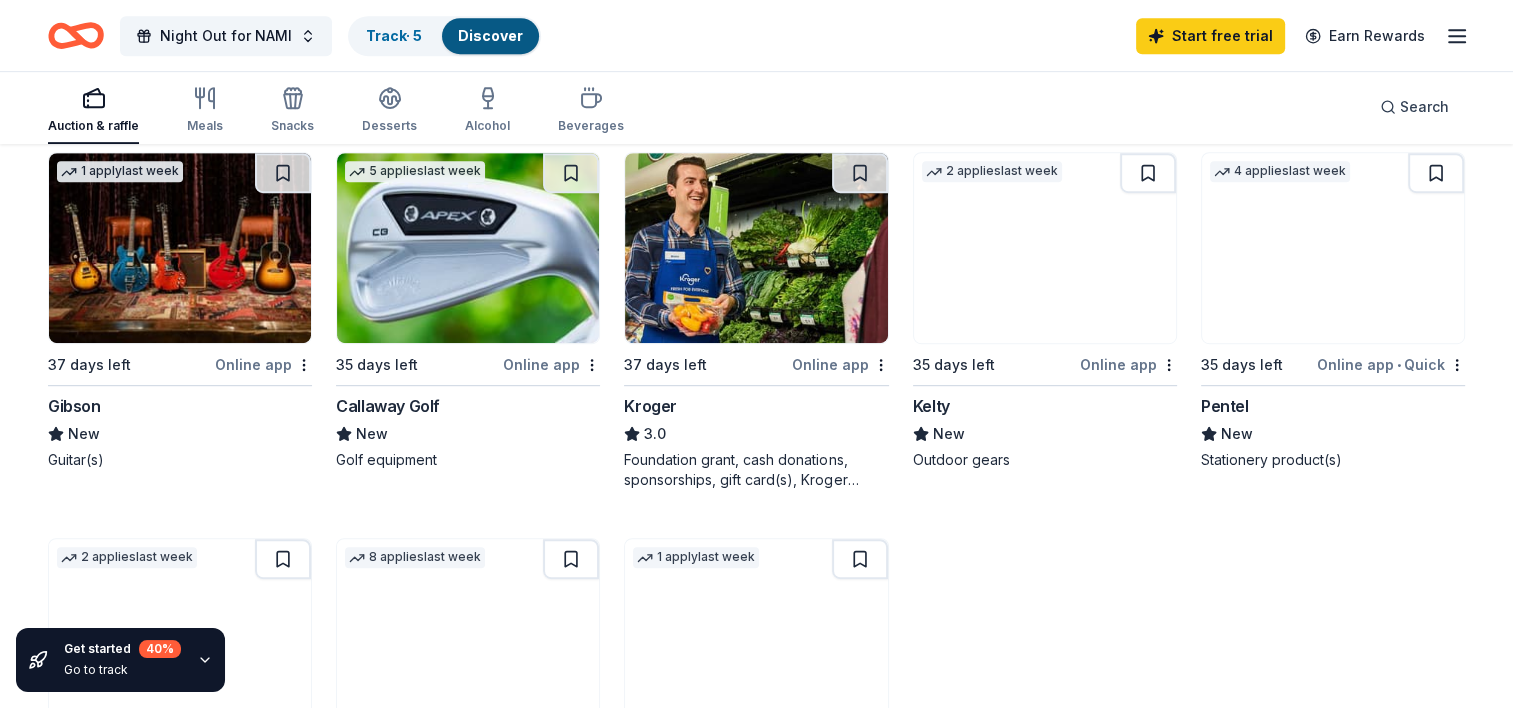scroll, scrollTop: 1000, scrollLeft: 0, axis: vertical 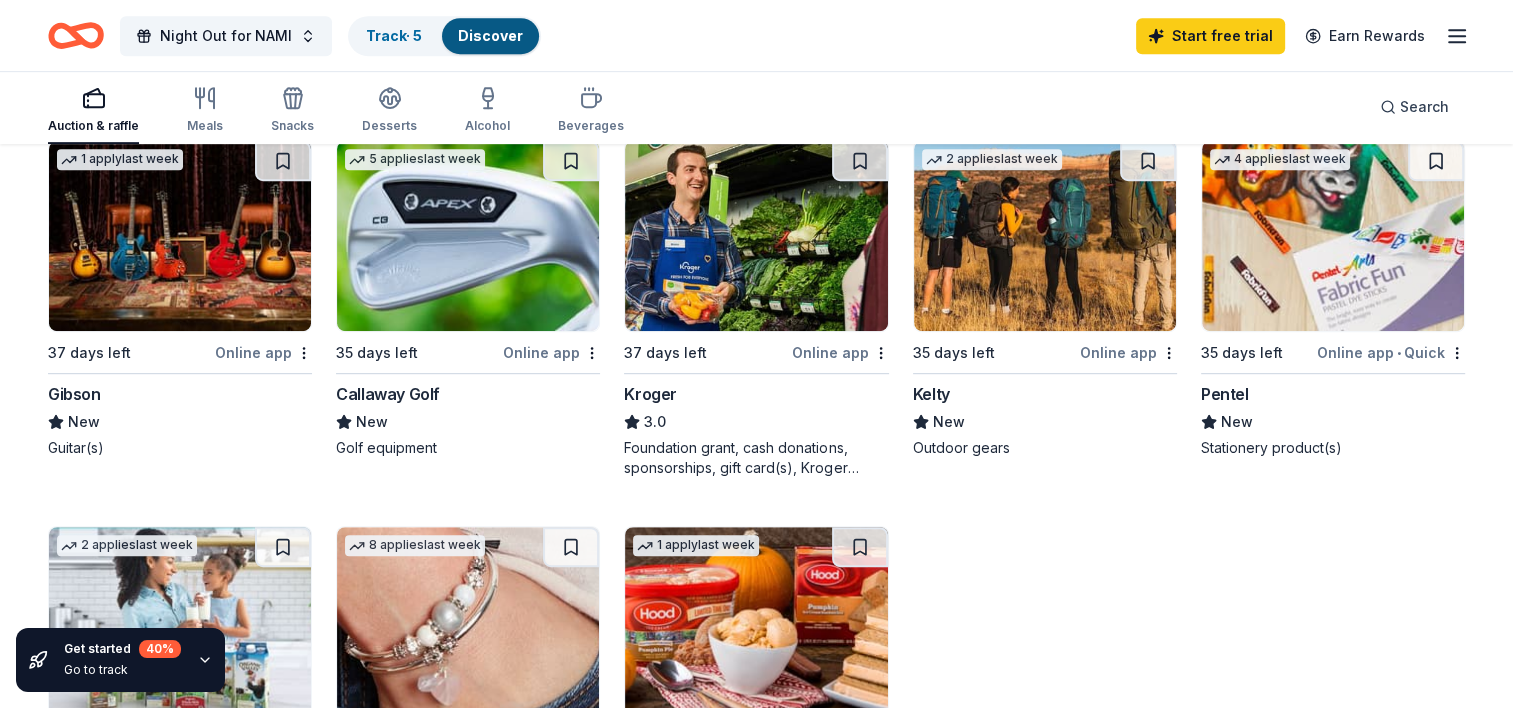 click on "Online app • Quick" at bounding box center [1391, 352] 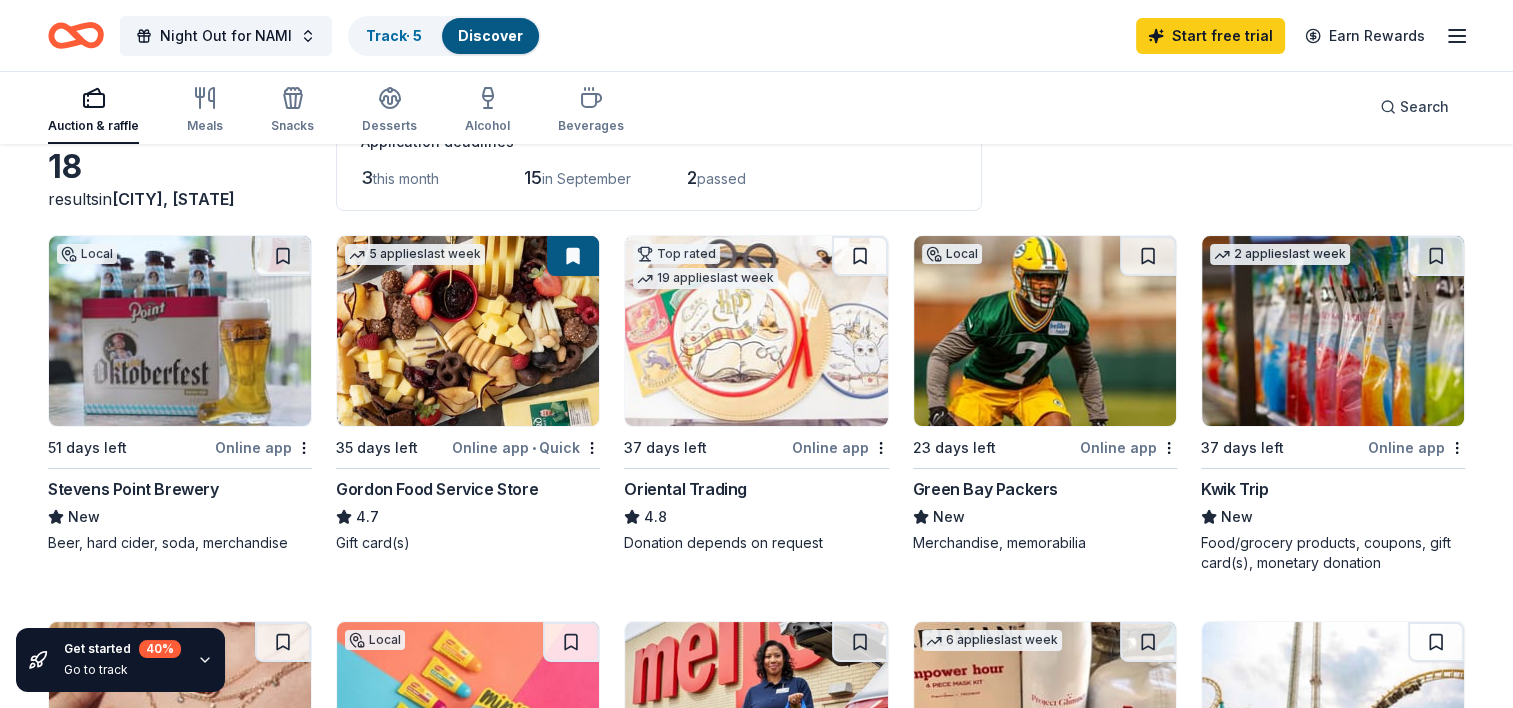 scroll, scrollTop: 100, scrollLeft: 0, axis: vertical 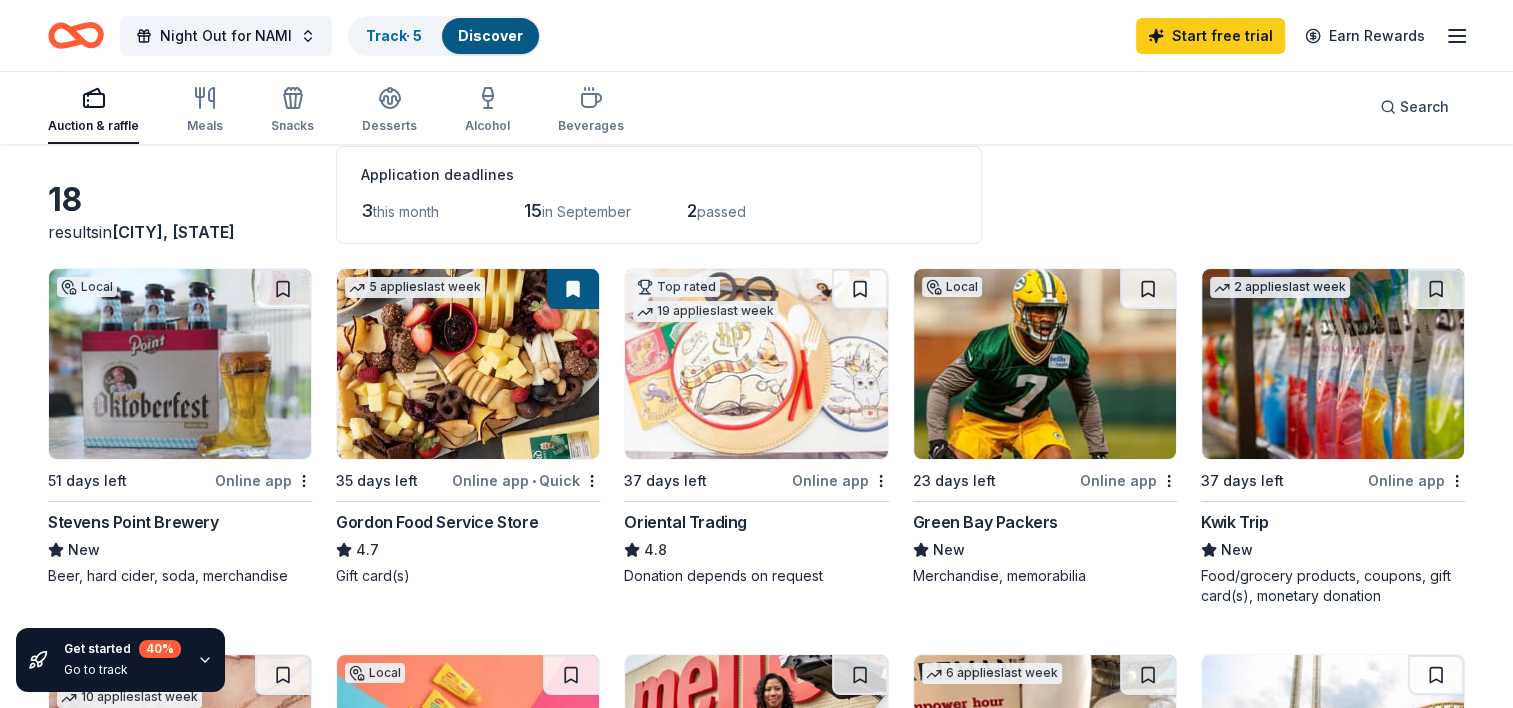 click on "Online app • Quick" at bounding box center (526, 480) 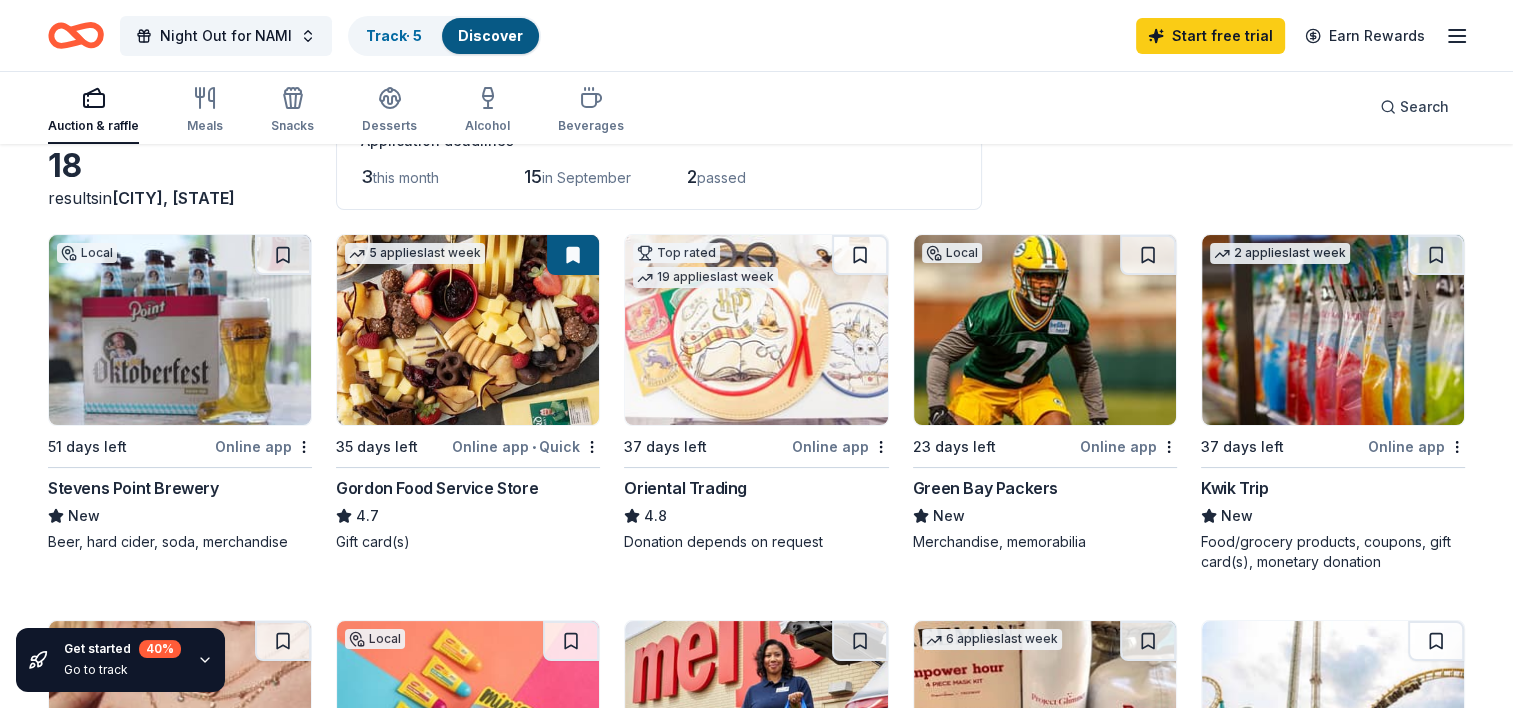 scroll, scrollTop: 100, scrollLeft: 0, axis: vertical 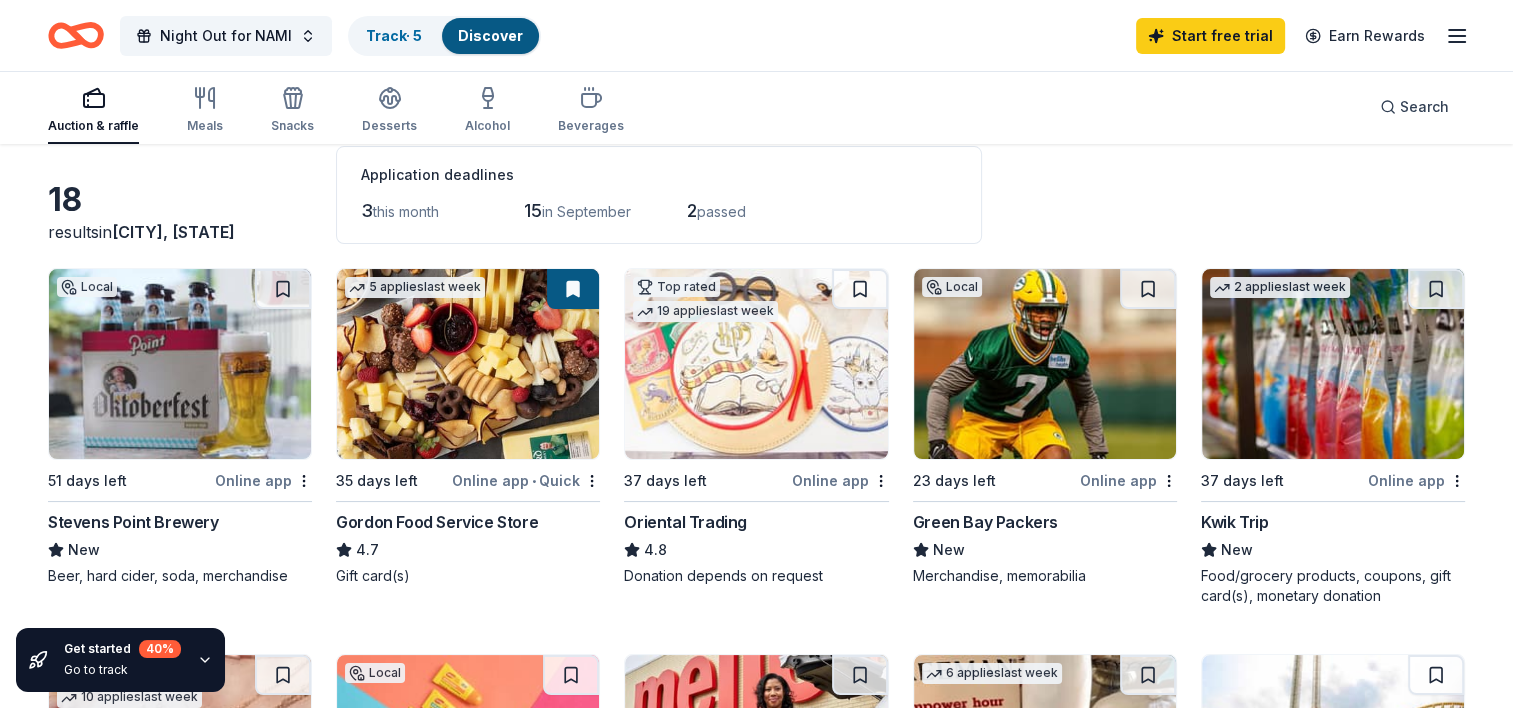 click on "Online app" at bounding box center (263, 480) 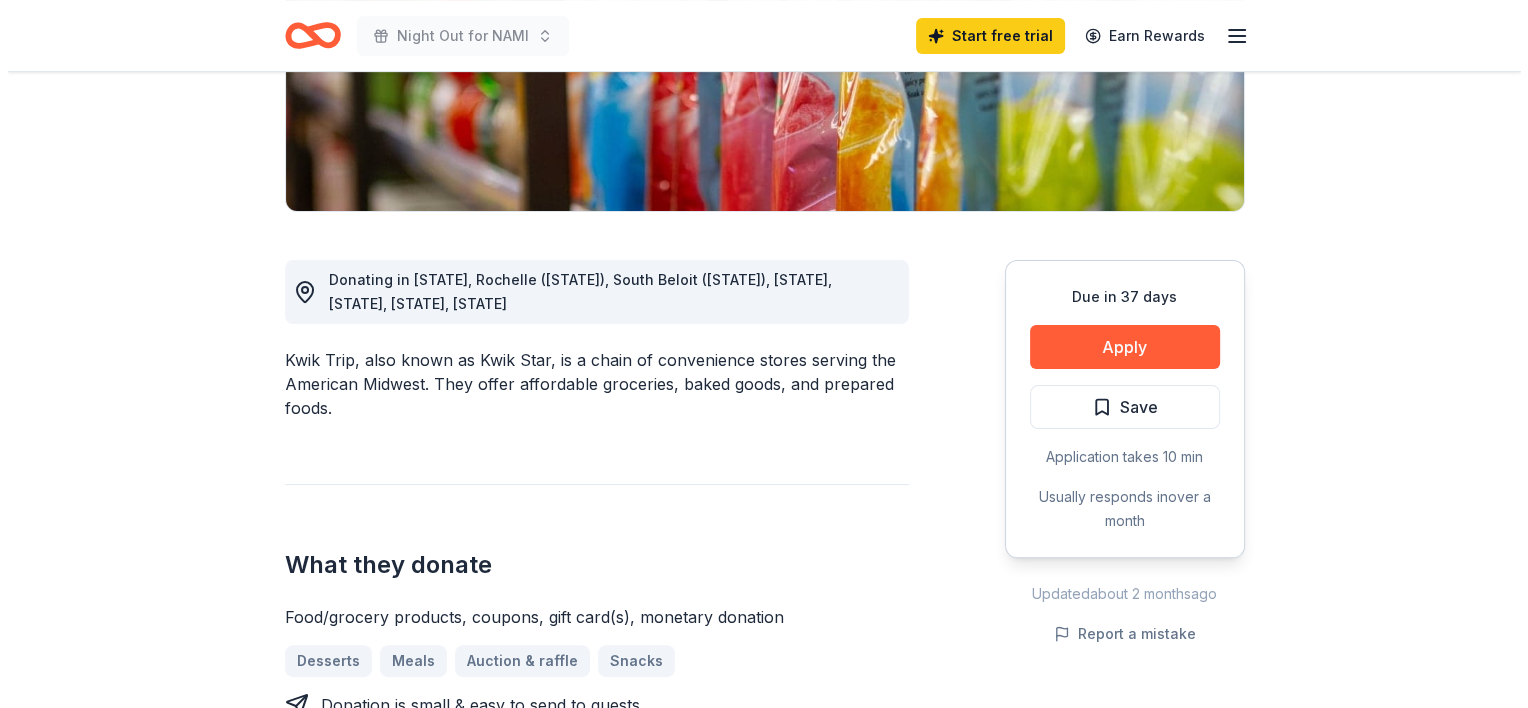scroll, scrollTop: 400, scrollLeft: 0, axis: vertical 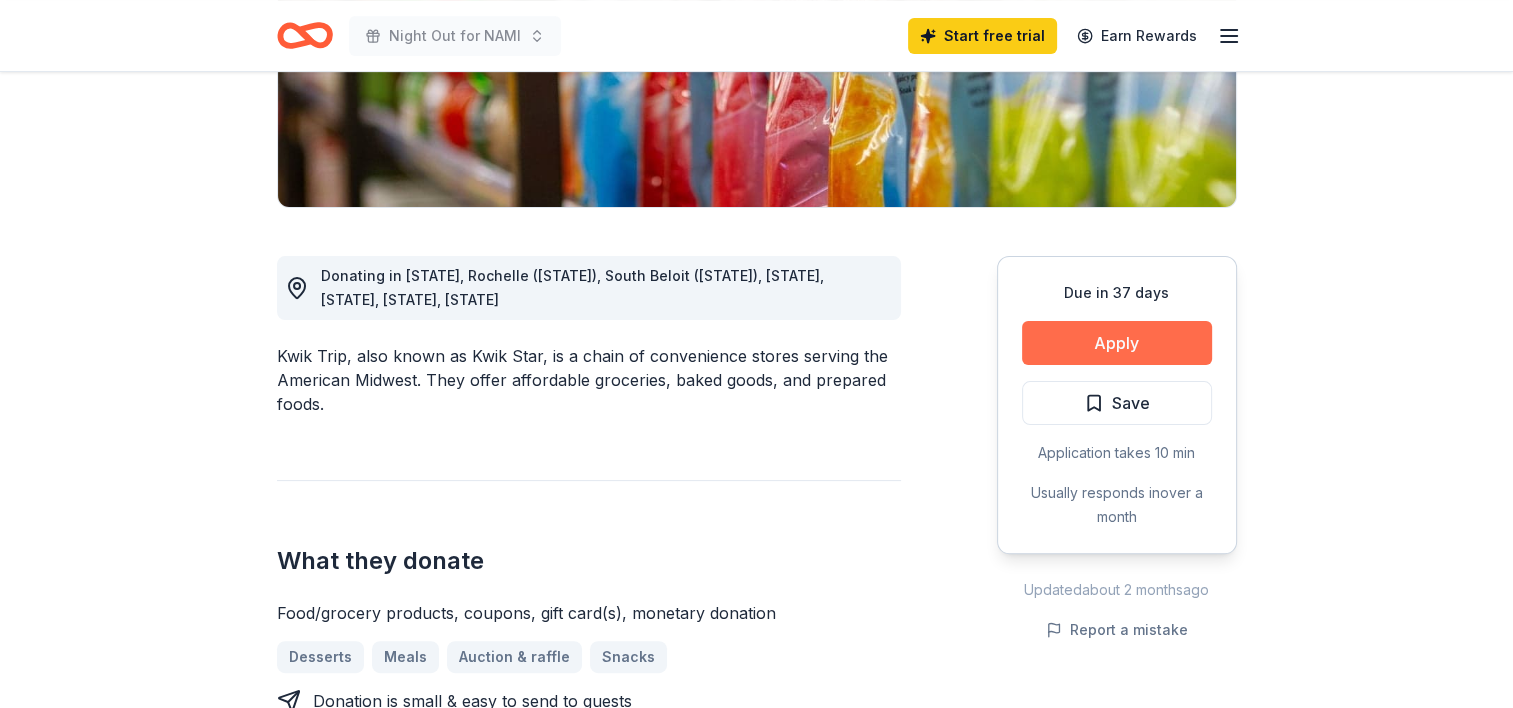click on "Apply" at bounding box center [1117, 343] 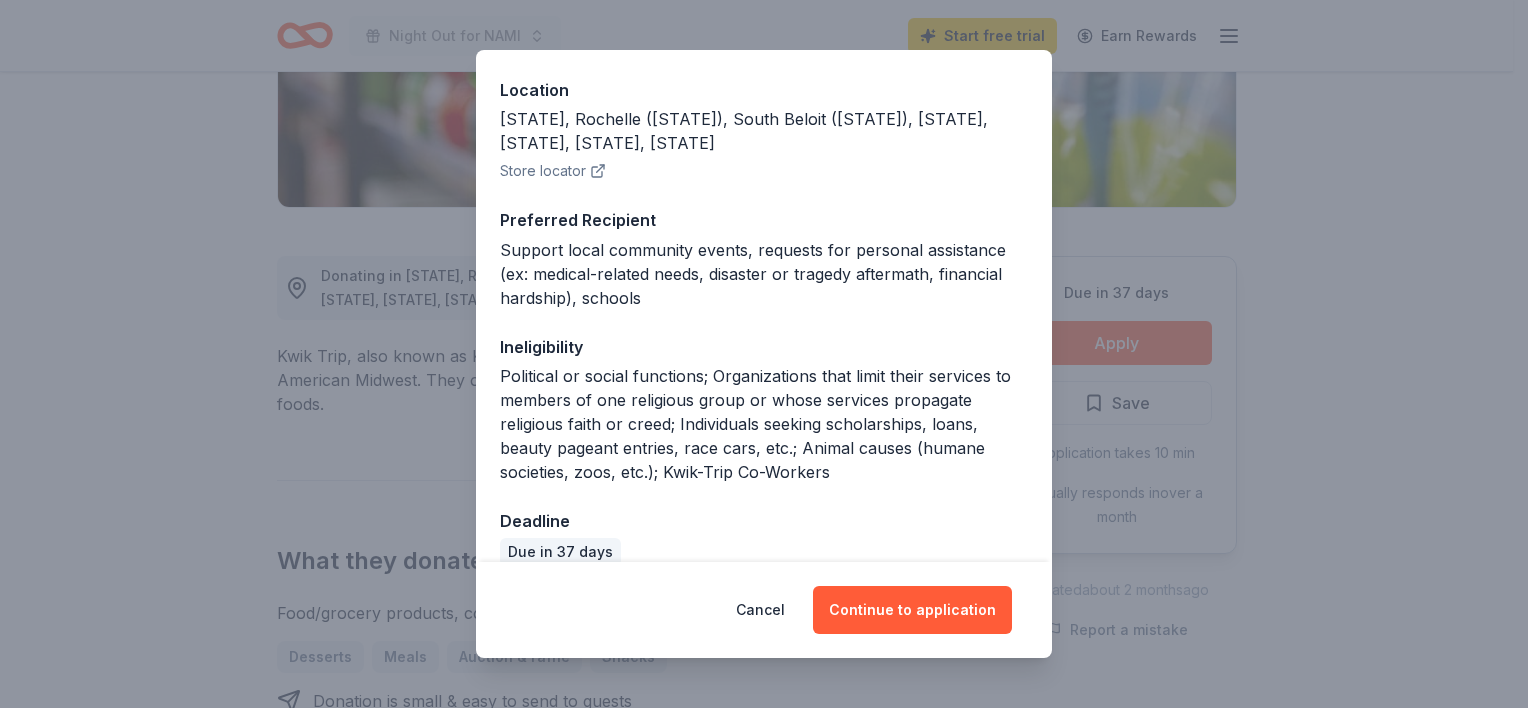 scroll, scrollTop: 217, scrollLeft: 0, axis: vertical 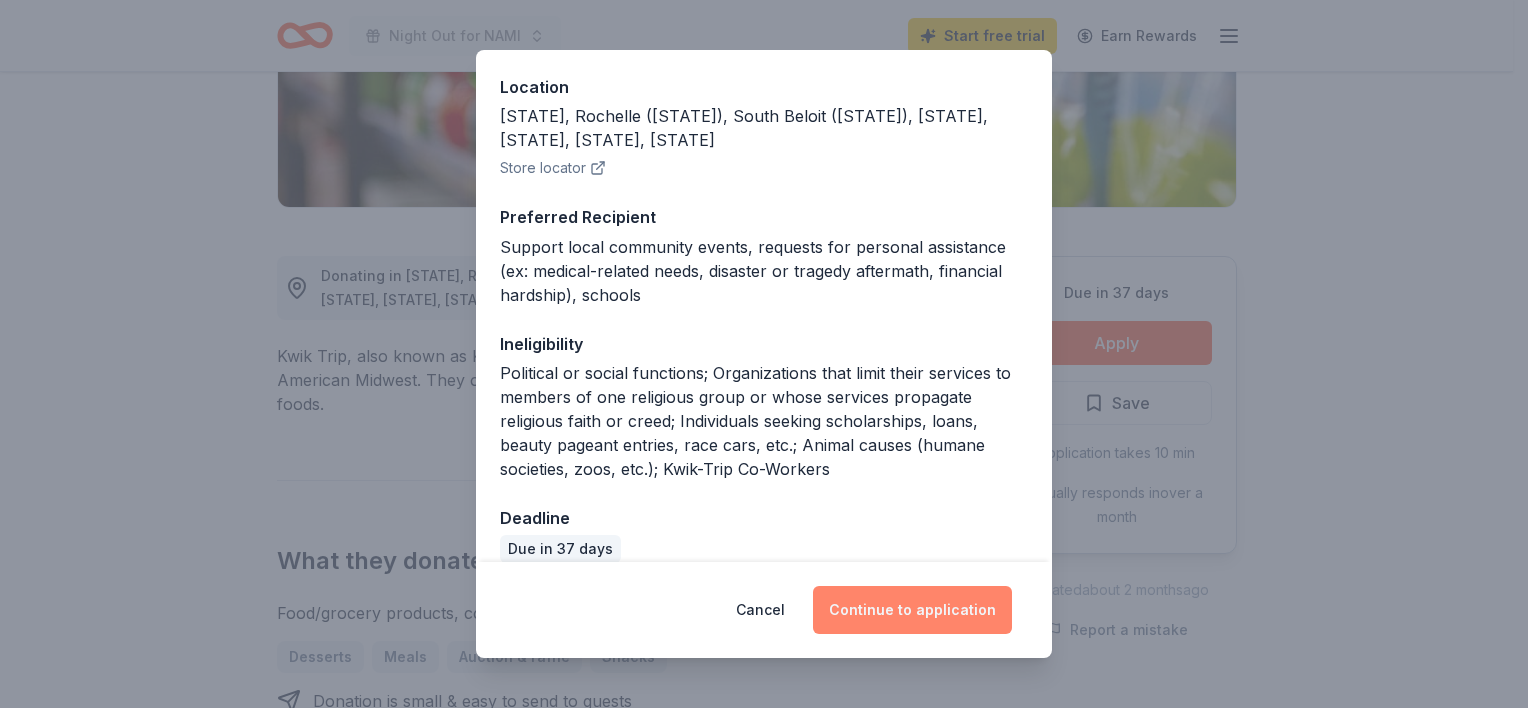 click on "Continue to application" at bounding box center (912, 610) 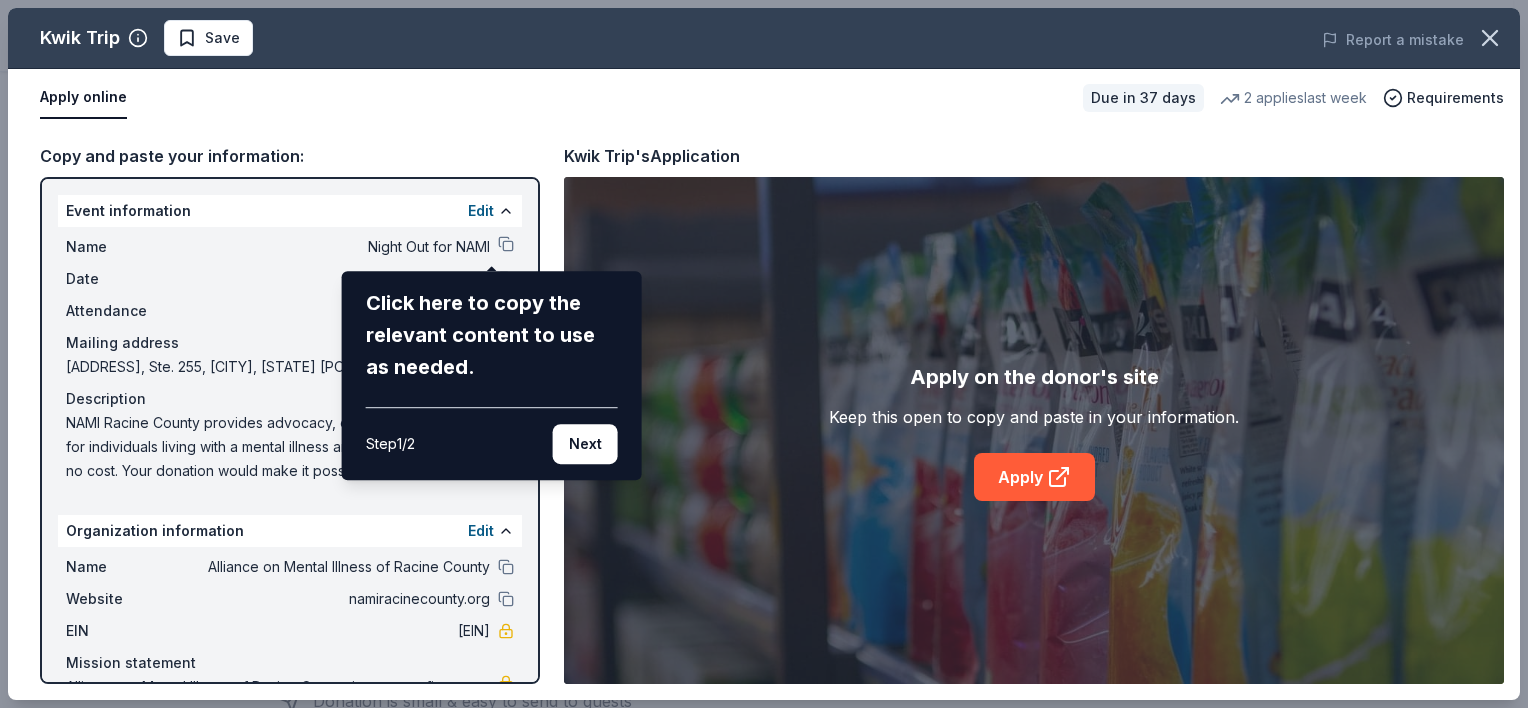 click on "Kwik Trip Save Report a mistake Apply online Due in 37 days 2   applies  last week Requirements Copy and paste your information: Event information Edit Name Night Out for NAMI Click here to copy the relevant content to use as needed. Step  1 / 2 Next Date 10/10/25 Attendance 100 Mailing address undefined, Ste. 255, undefined, undefined undefined Description NAMI Racine County provides advocacy, education, and support for individuals living with a mental illness and their loved ones at no cost. Your donation would make it possible for us to continue to do this.  Organization information Edit Name Alliance on Mental Illness of Racine County Website namiracinecounty.org EIN 39-1341452 Mission statement Alliance on Mental Illness of Racine County is a nonprofit organization. It is based in Racine, WI. It received its nonprofit status in 1980. Kwik Trip's  Application Apply on the donor's site Keep this open to copy and paste in your information. Apply" at bounding box center [764, 354] 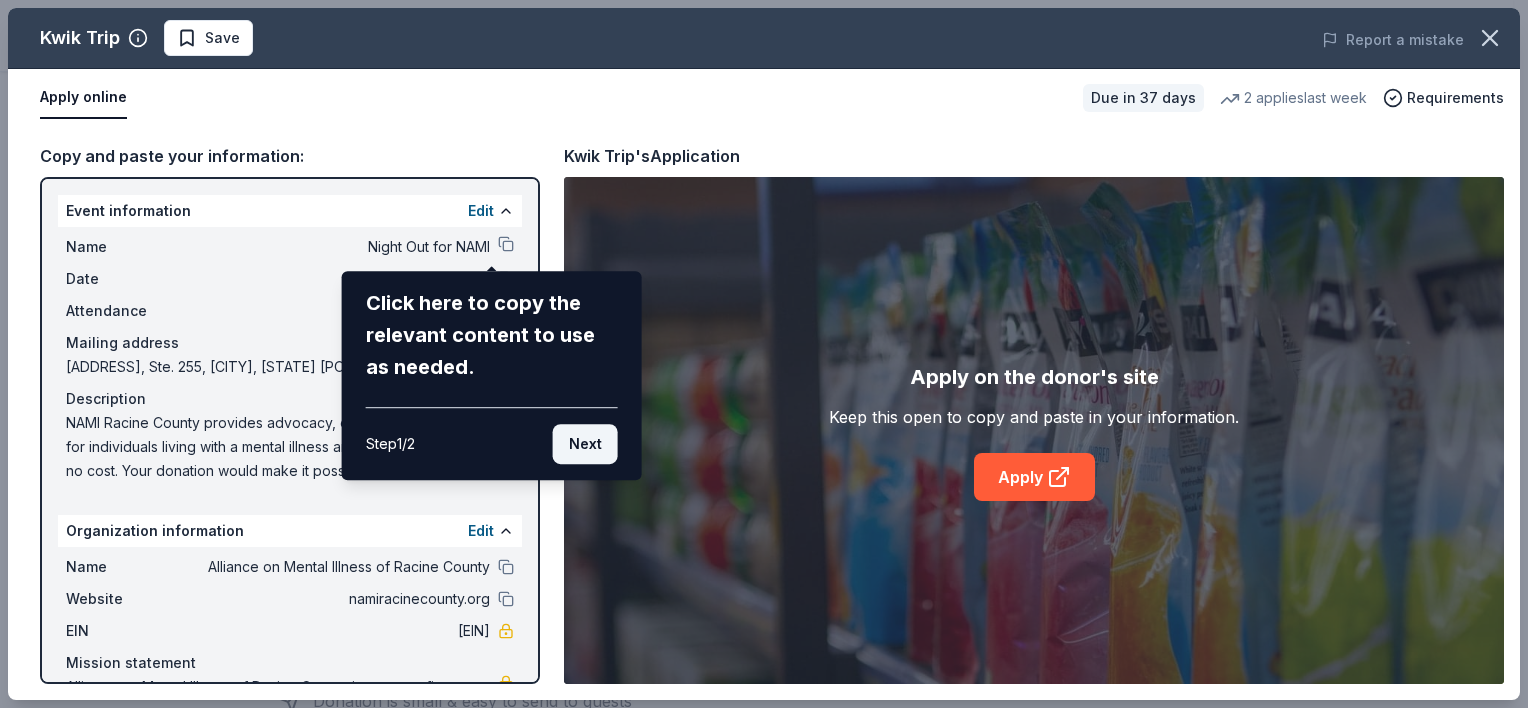 click on "Next" at bounding box center [585, 444] 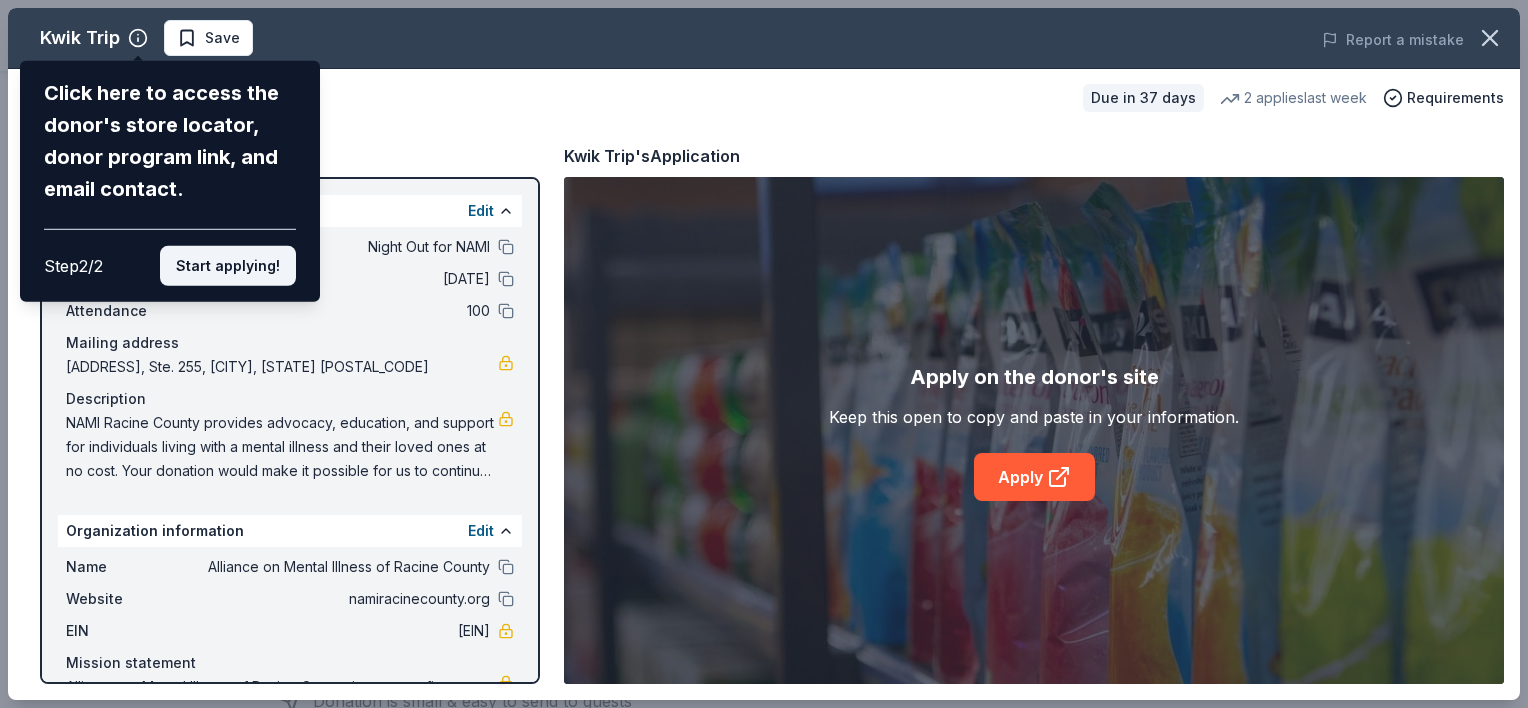 click on "Start applying!" at bounding box center [228, 266] 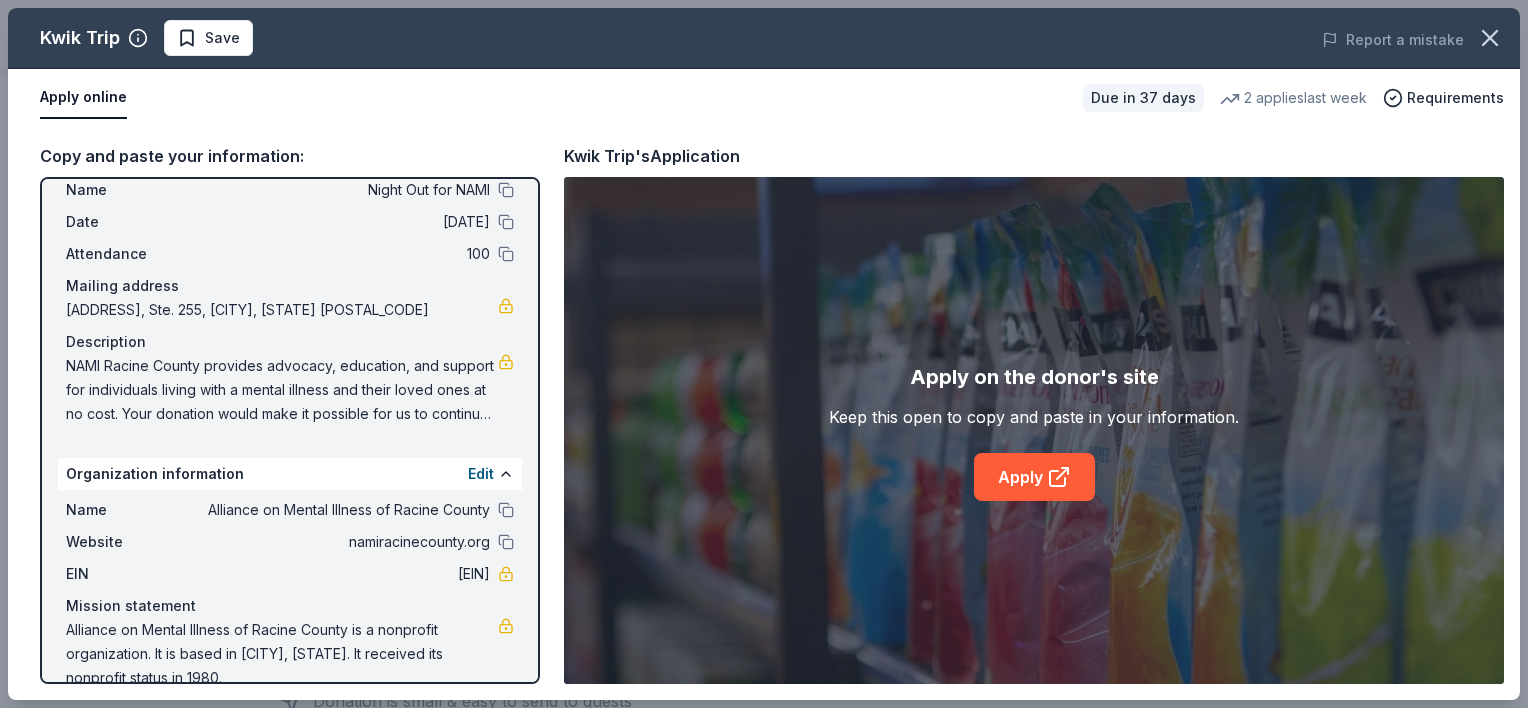 scroll, scrollTop: 88, scrollLeft: 0, axis: vertical 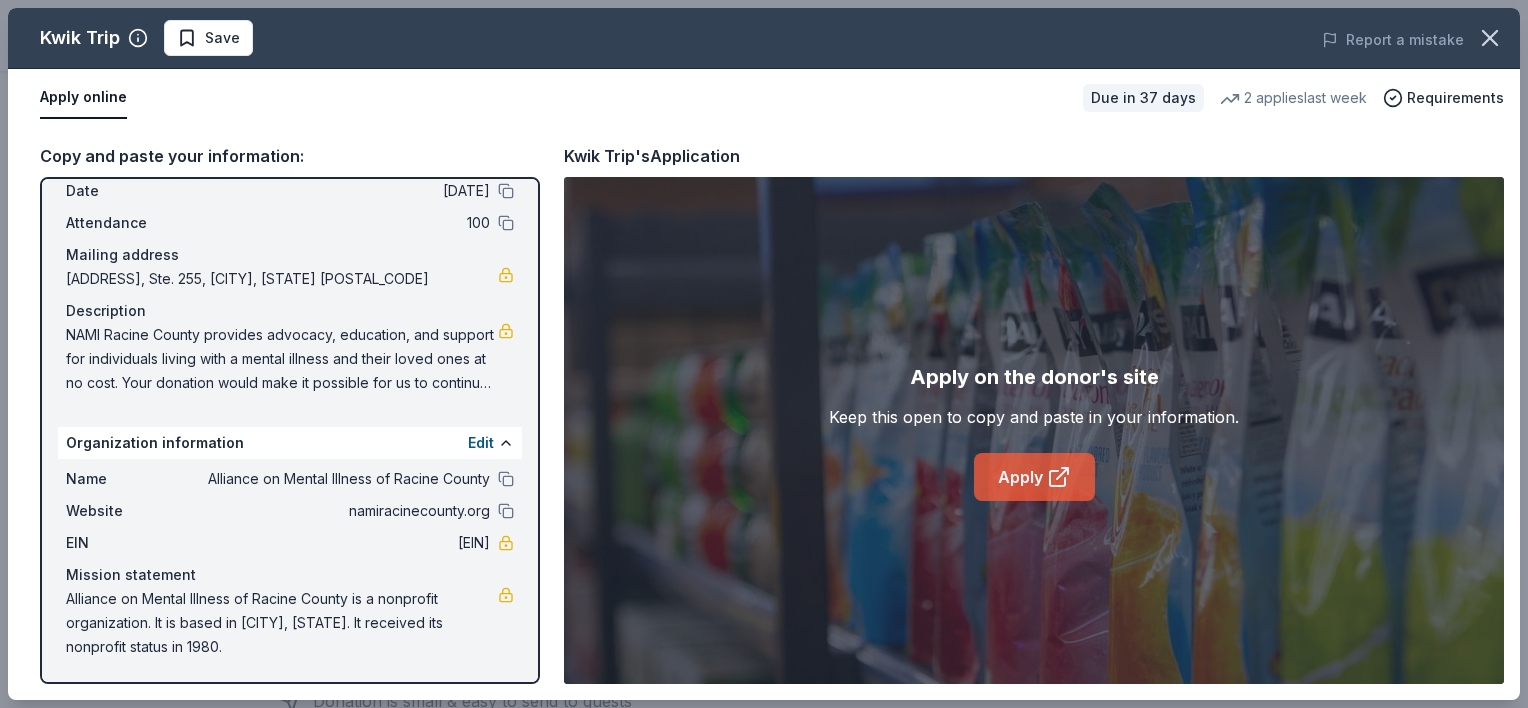 click on "Apply" at bounding box center (1034, 477) 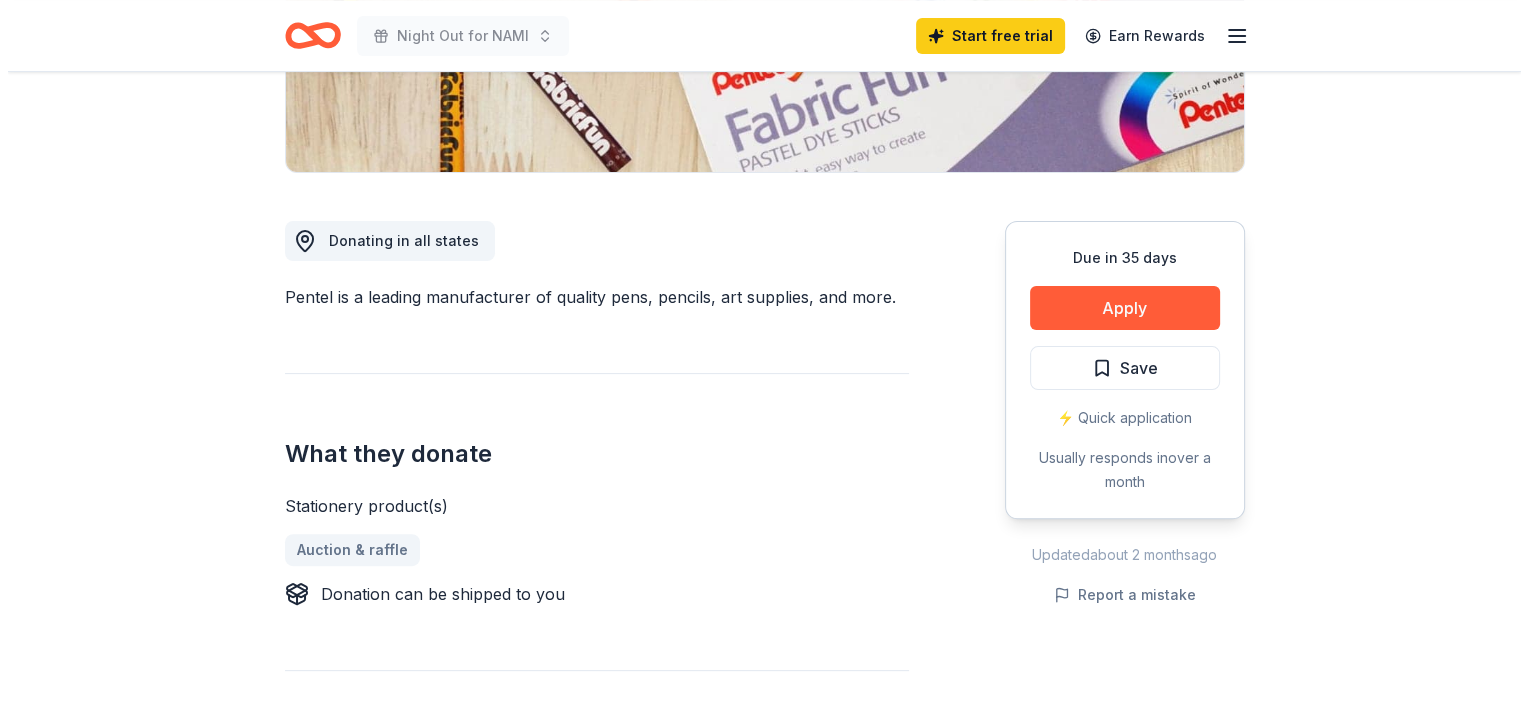 scroll, scrollTop: 500, scrollLeft: 0, axis: vertical 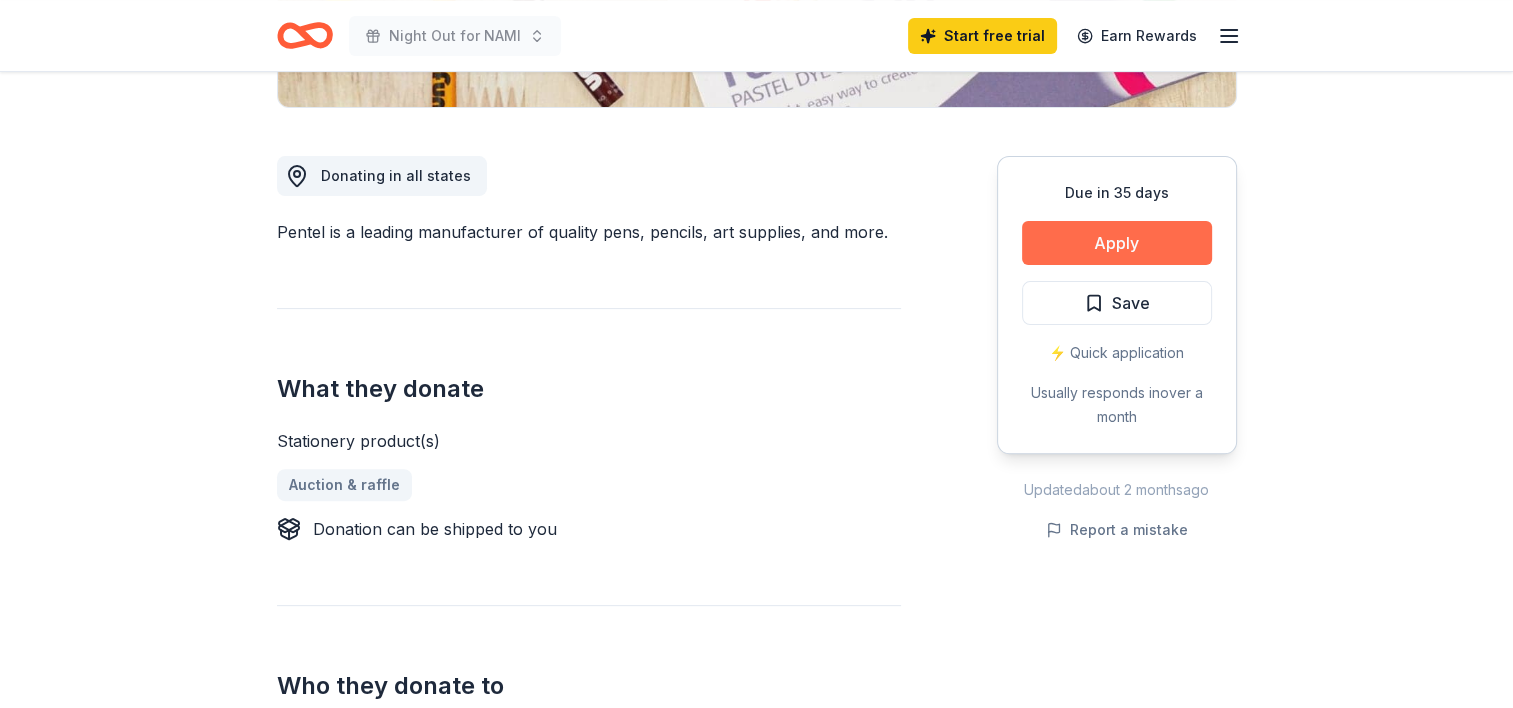 click on "Apply" at bounding box center [1117, 243] 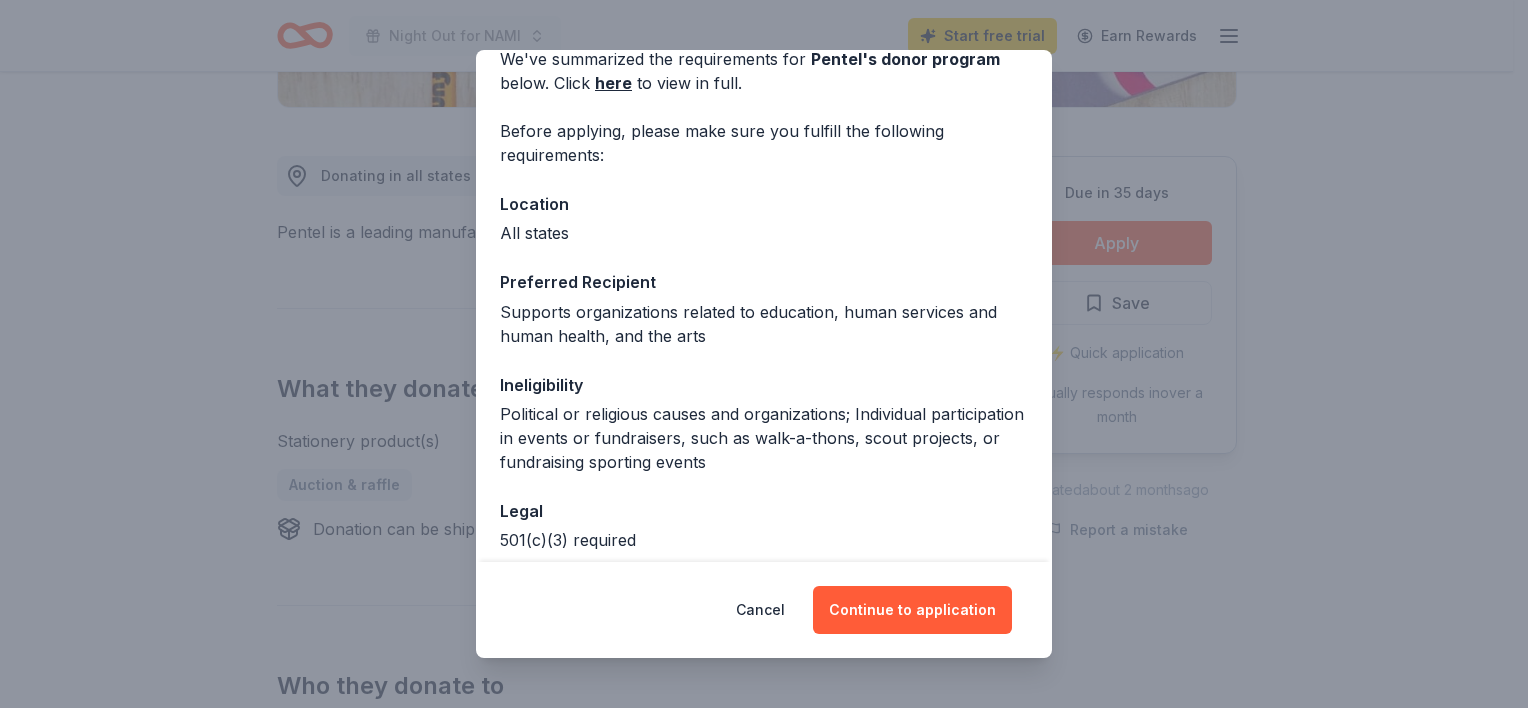 scroll, scrollTop: 196, scrollLeft: 0, axis: vertical 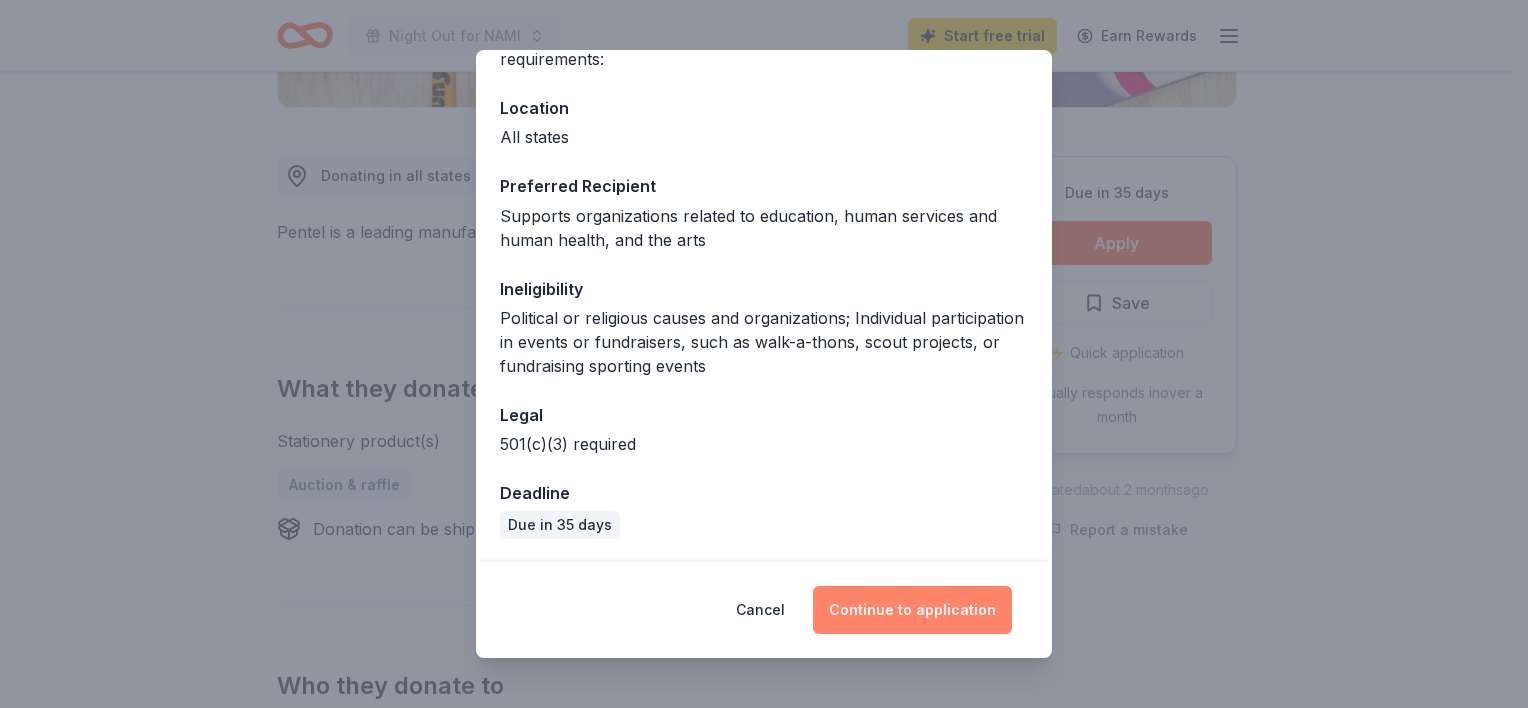click on "Continue to application" at bounding box center (912, 610) 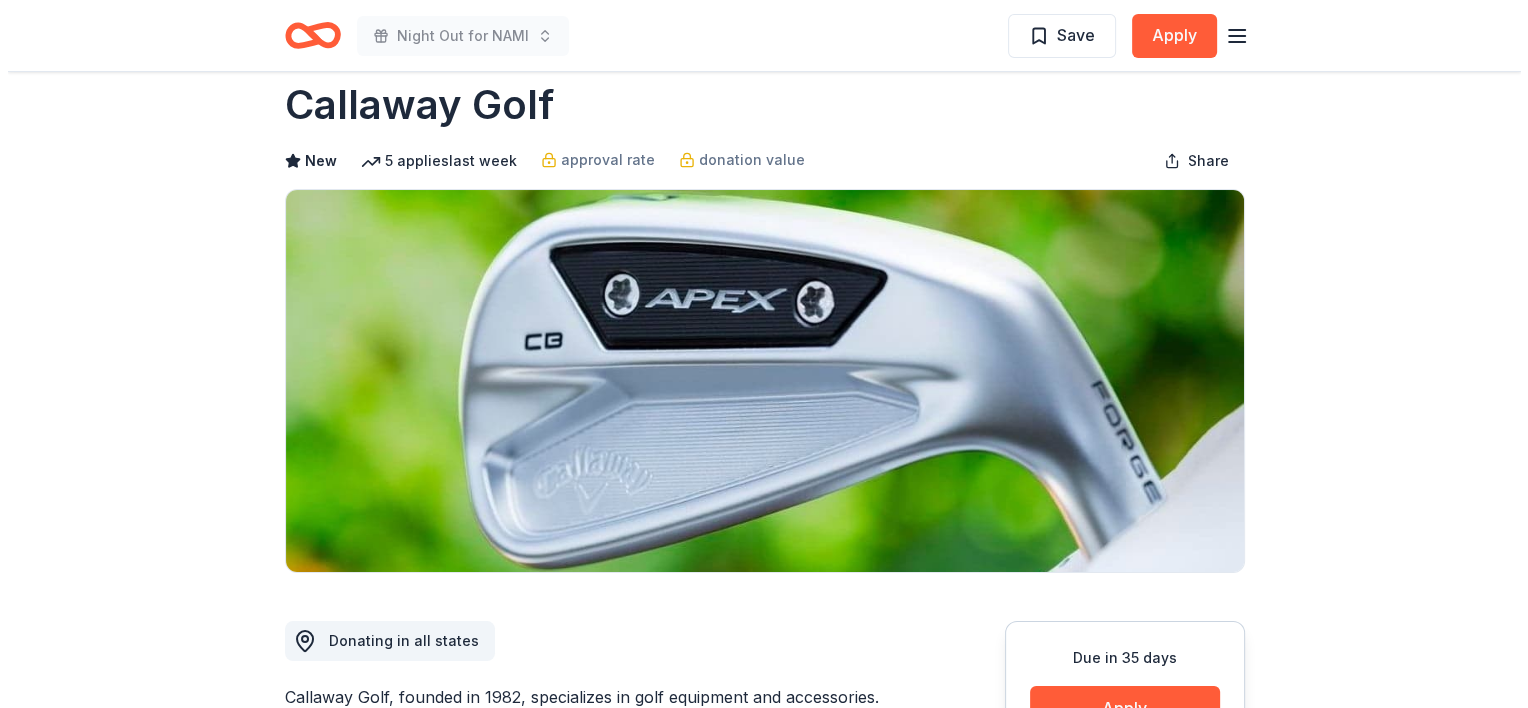 scroll, scrollTop: 0, scrollLeft: 0, axis: both 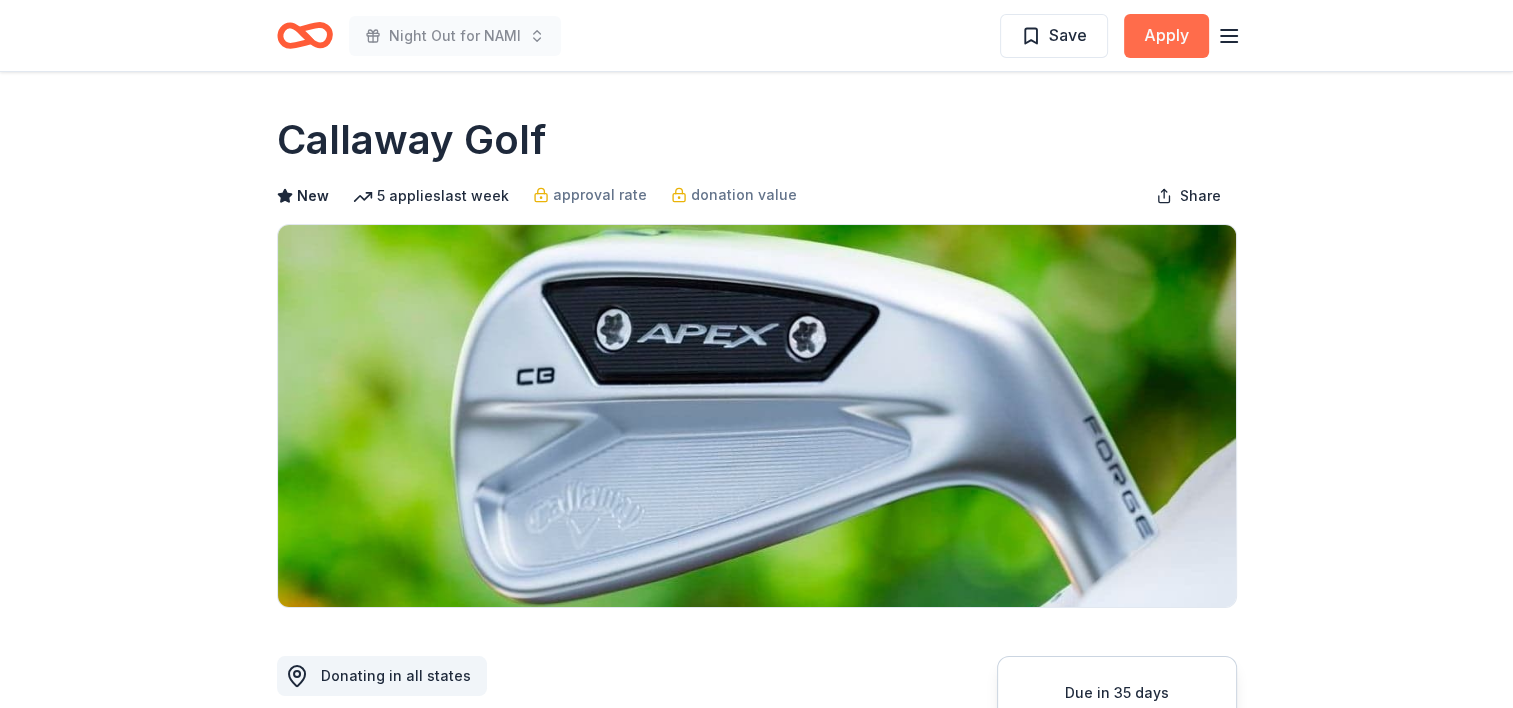 click on "Apply" at bounding box center (1166, 36) 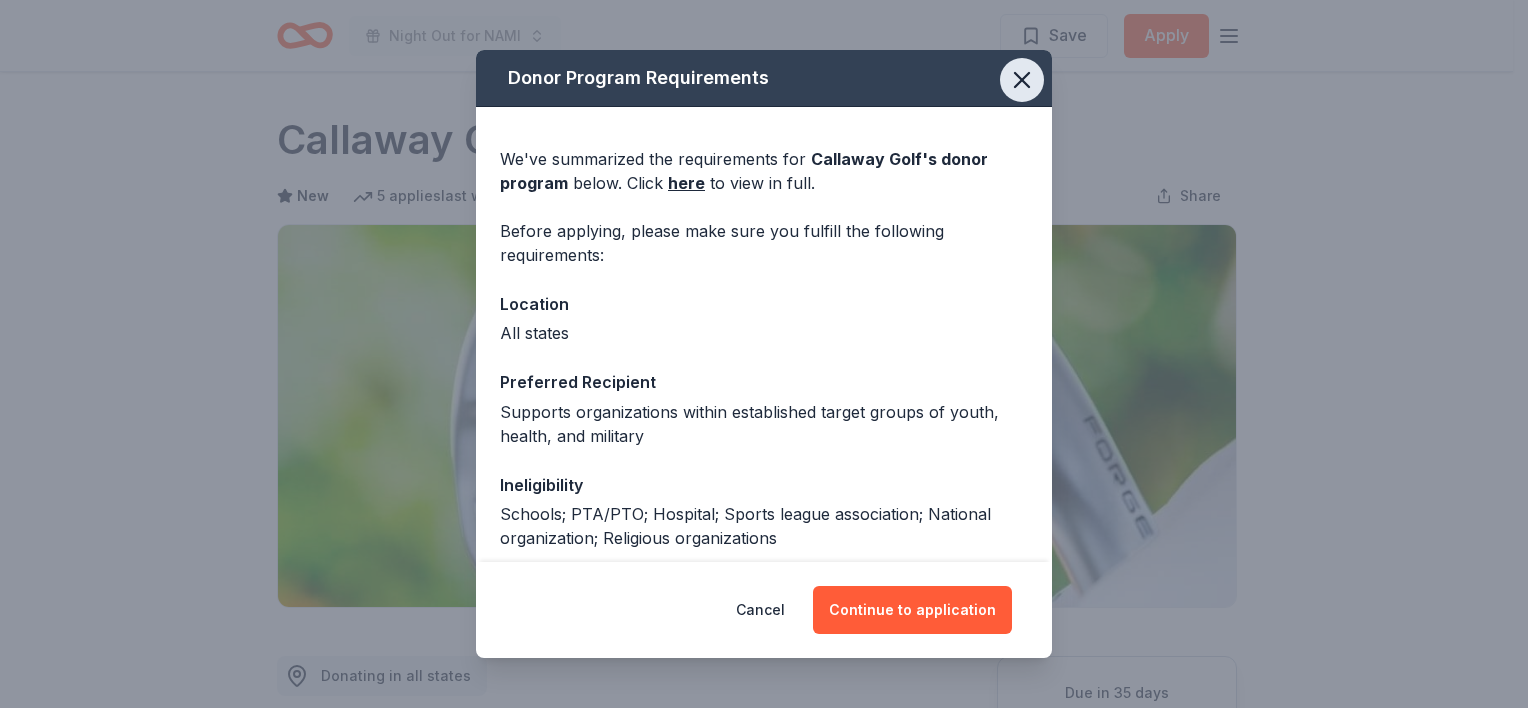 click 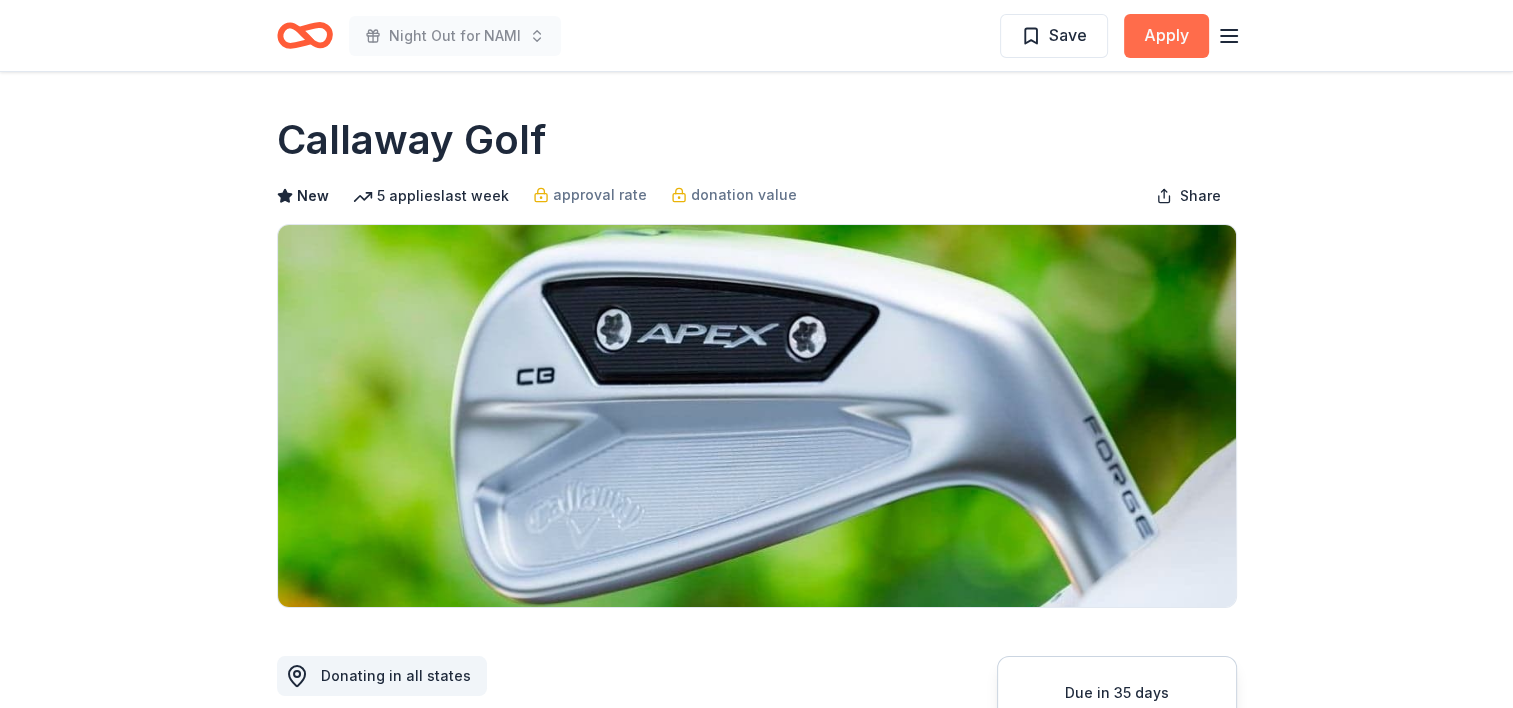 click on "Apply" at bounding box center [1166, 36] 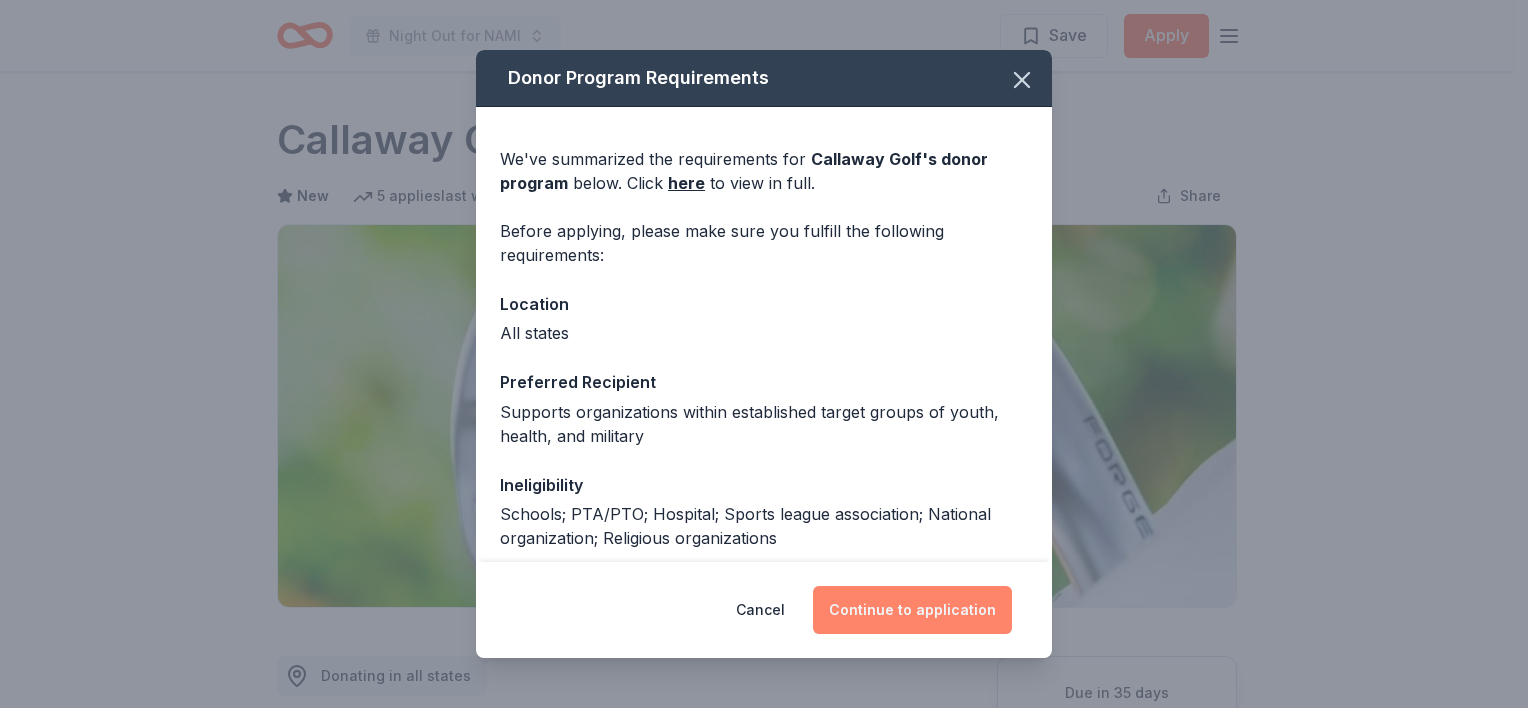 click on "Continue to application" at bounding box center (912, 610) 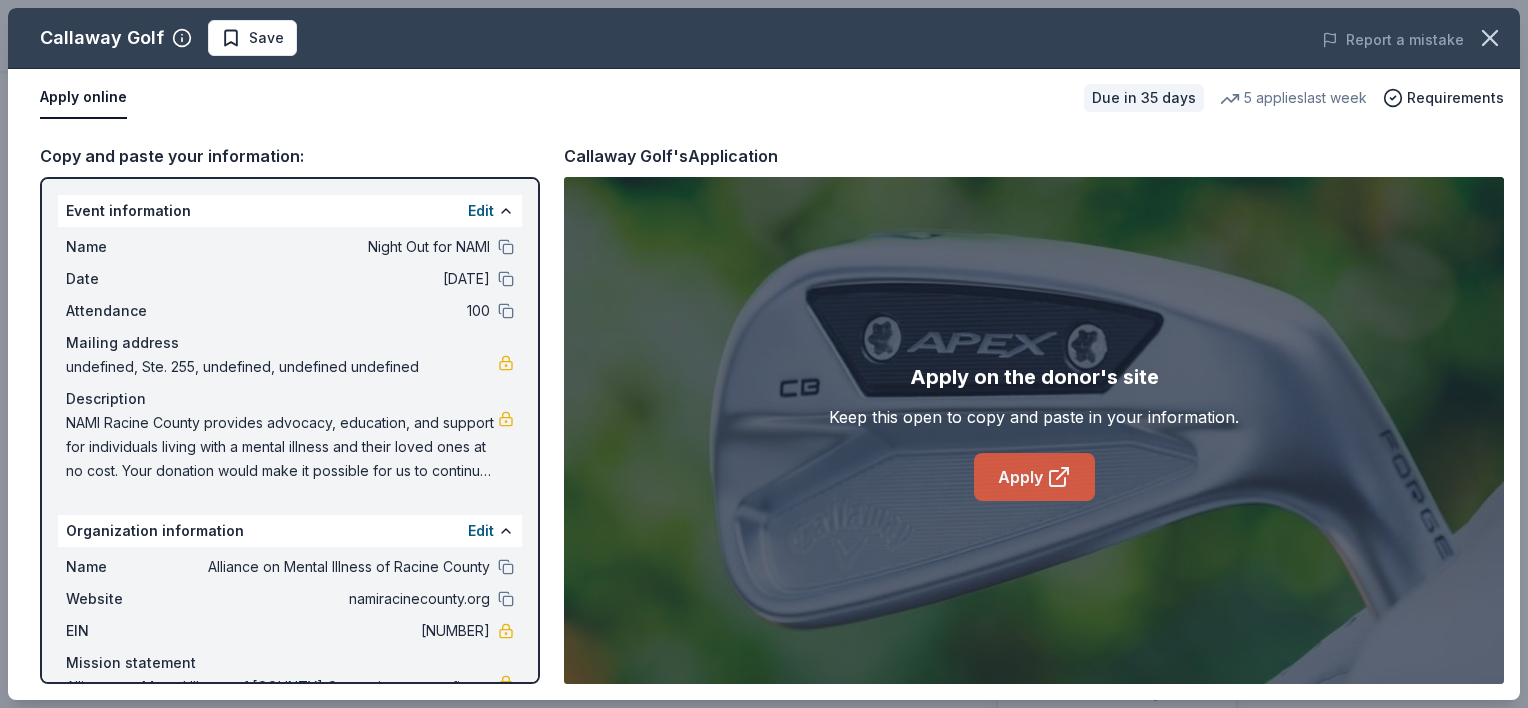 click on "Apply" at bounding box center [1034, 477] 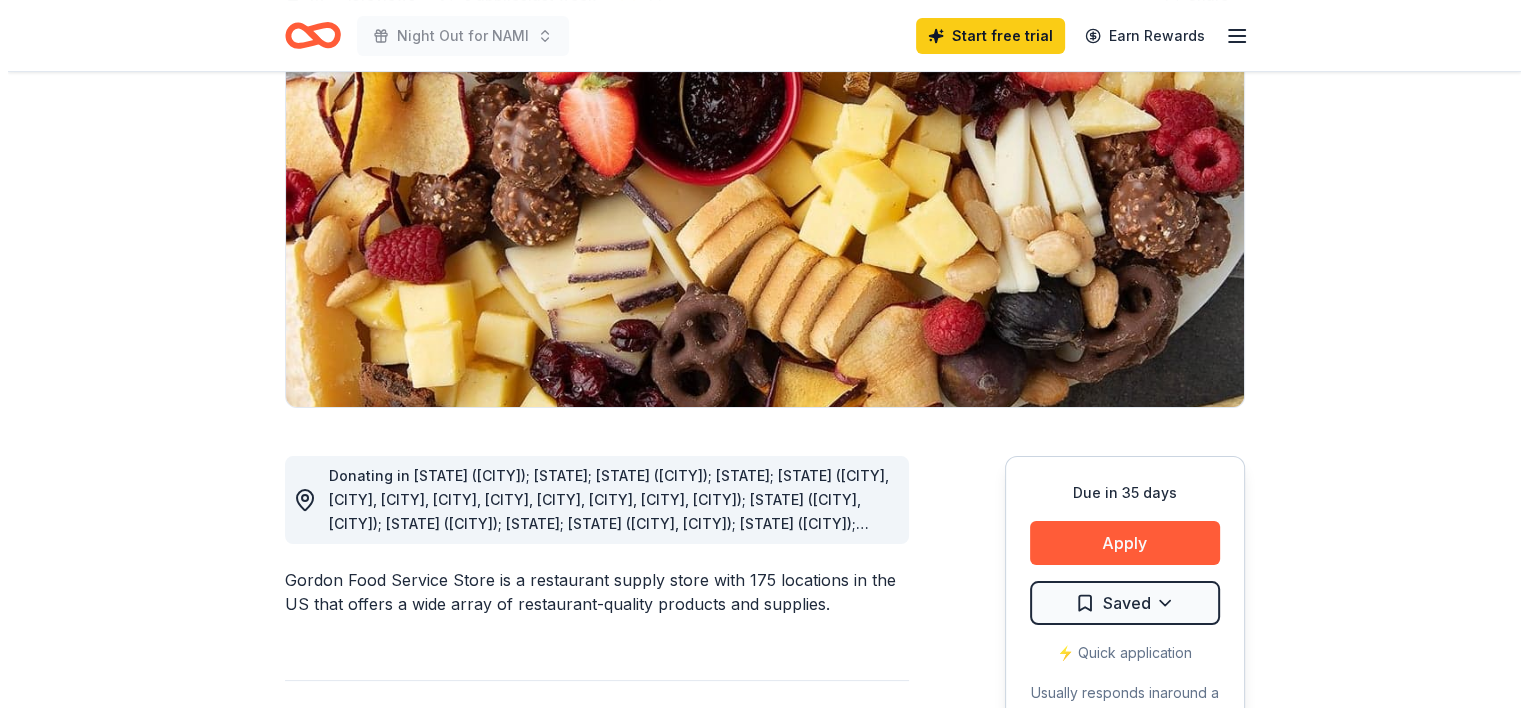scroll, scrollTop: 300, scrollLeft: 0, axis: vertical 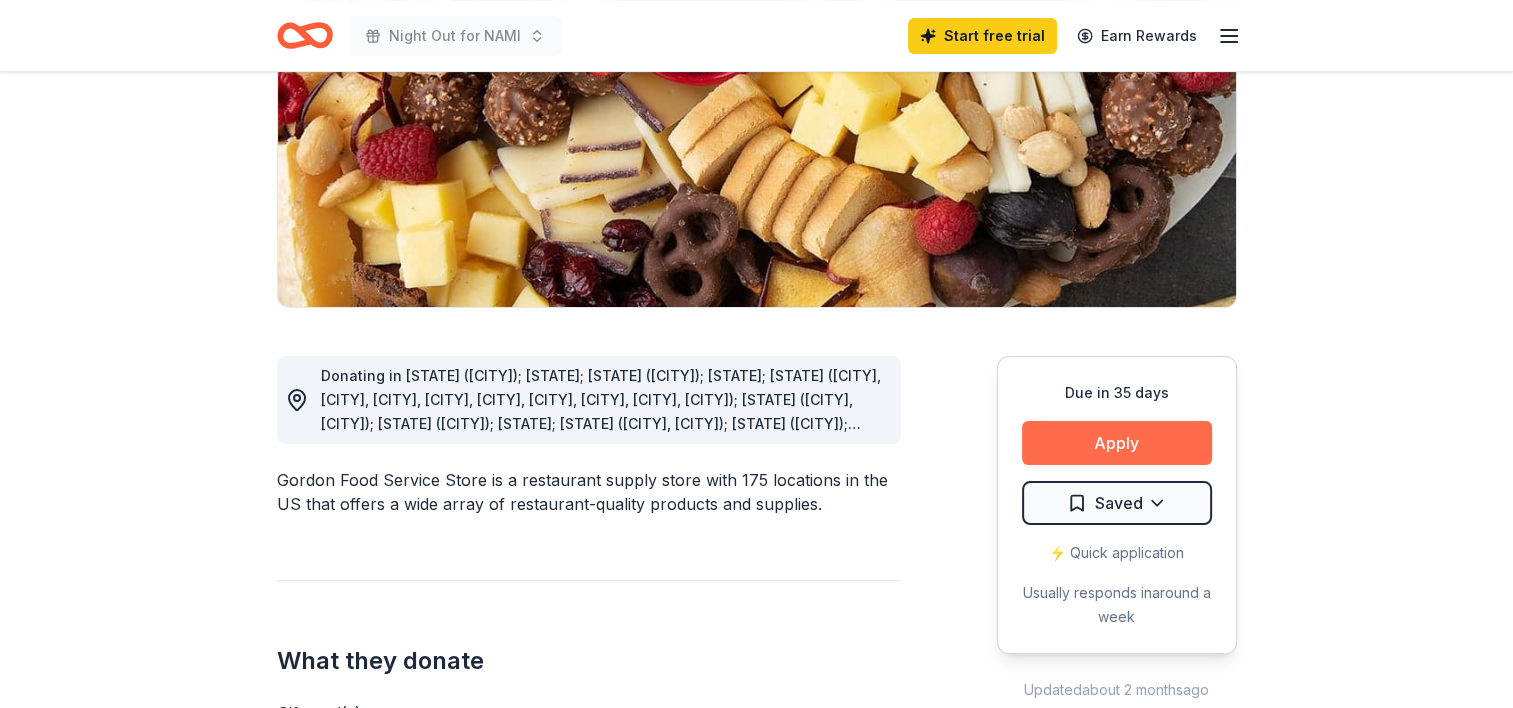 click on "Apply" at bounding box center (1117, 443) 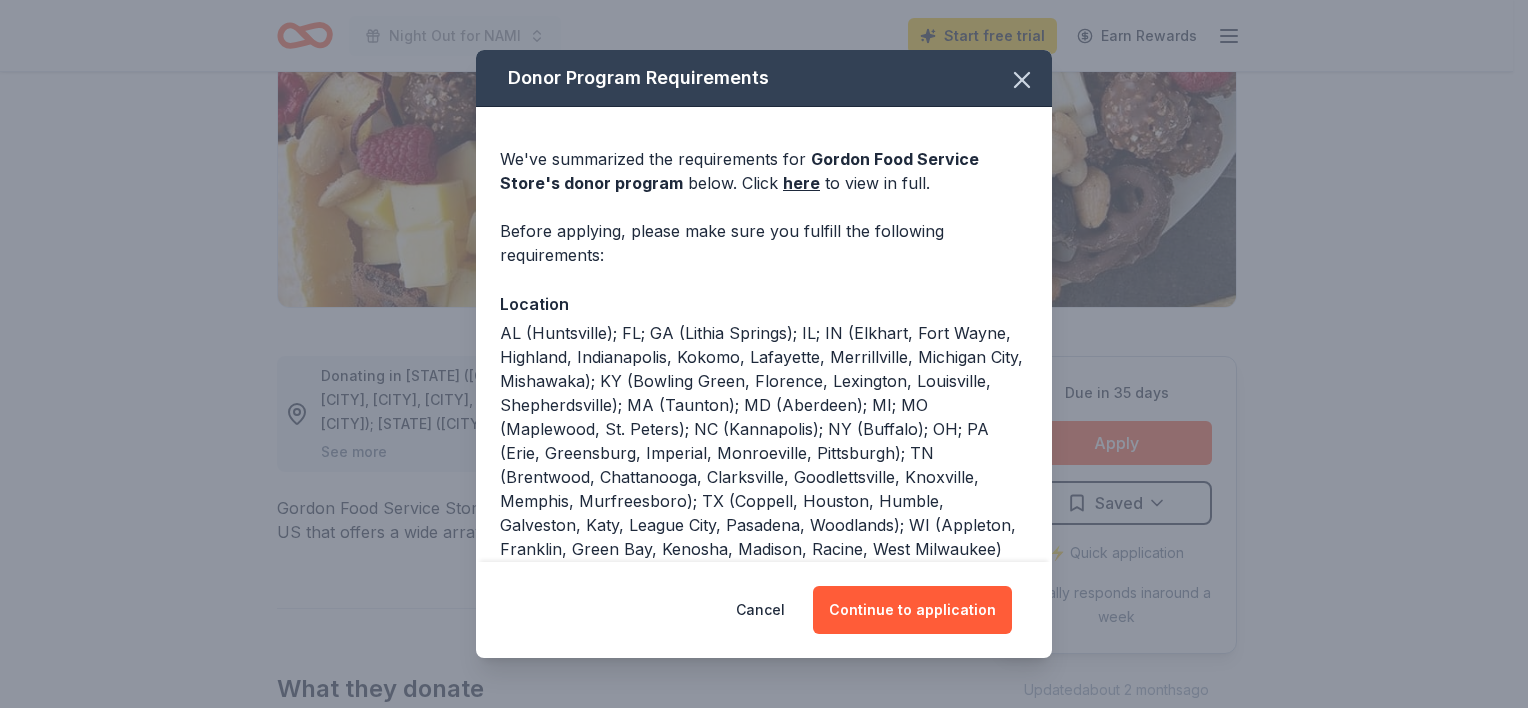 scroll, scrollTop: 100, scrollLeft: 0, axis: vertical 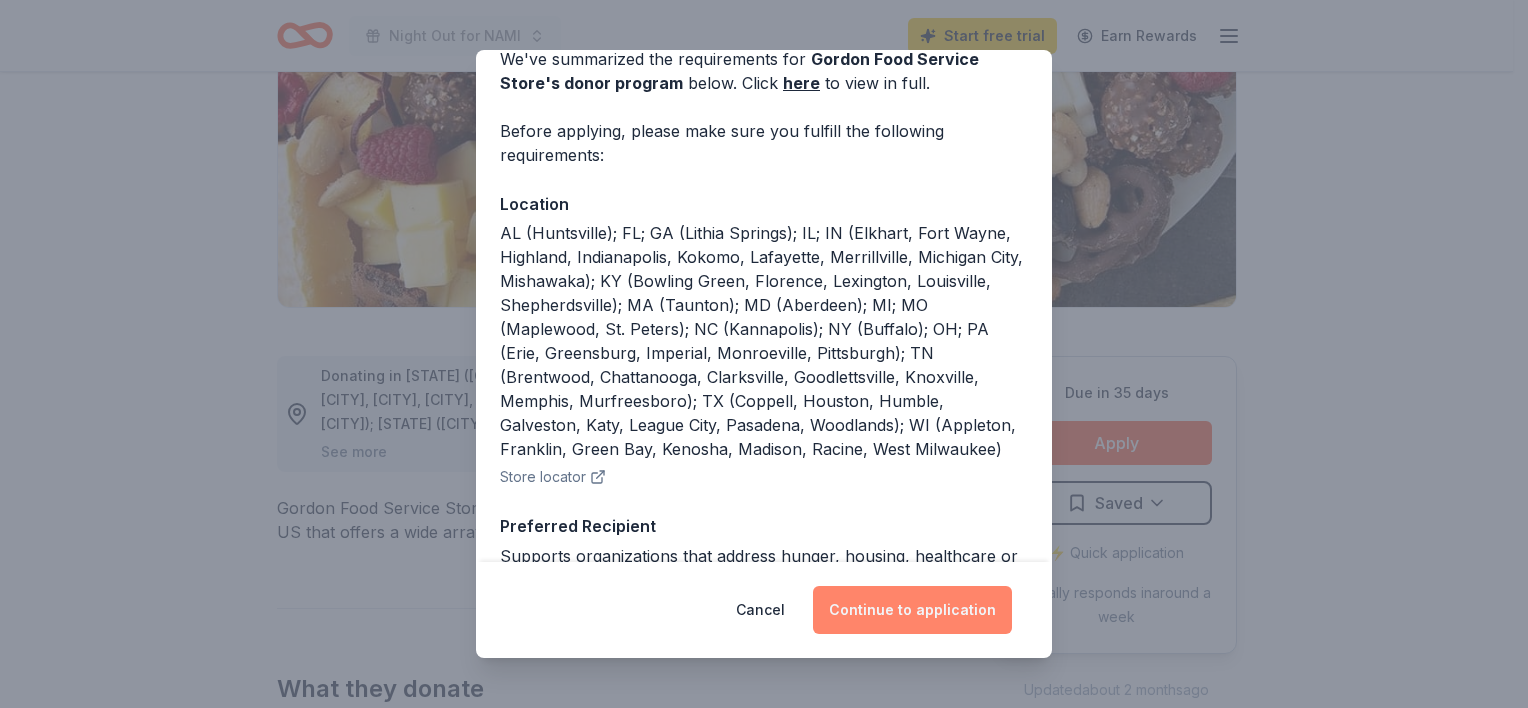 click on "Continue to application" at bounding box center [912, 610] 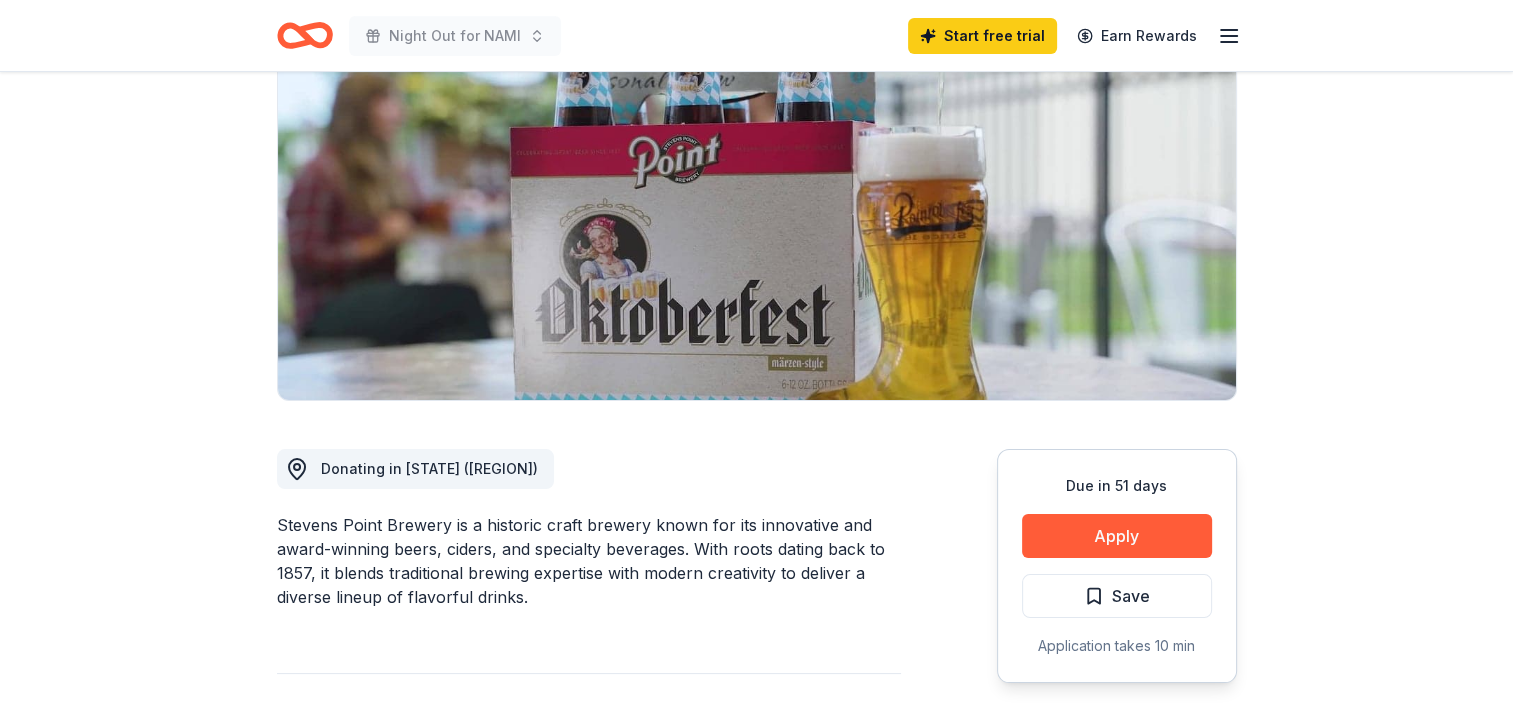 scroll, scrollTop: 200, scrollLeft: 0, axis: vertical 